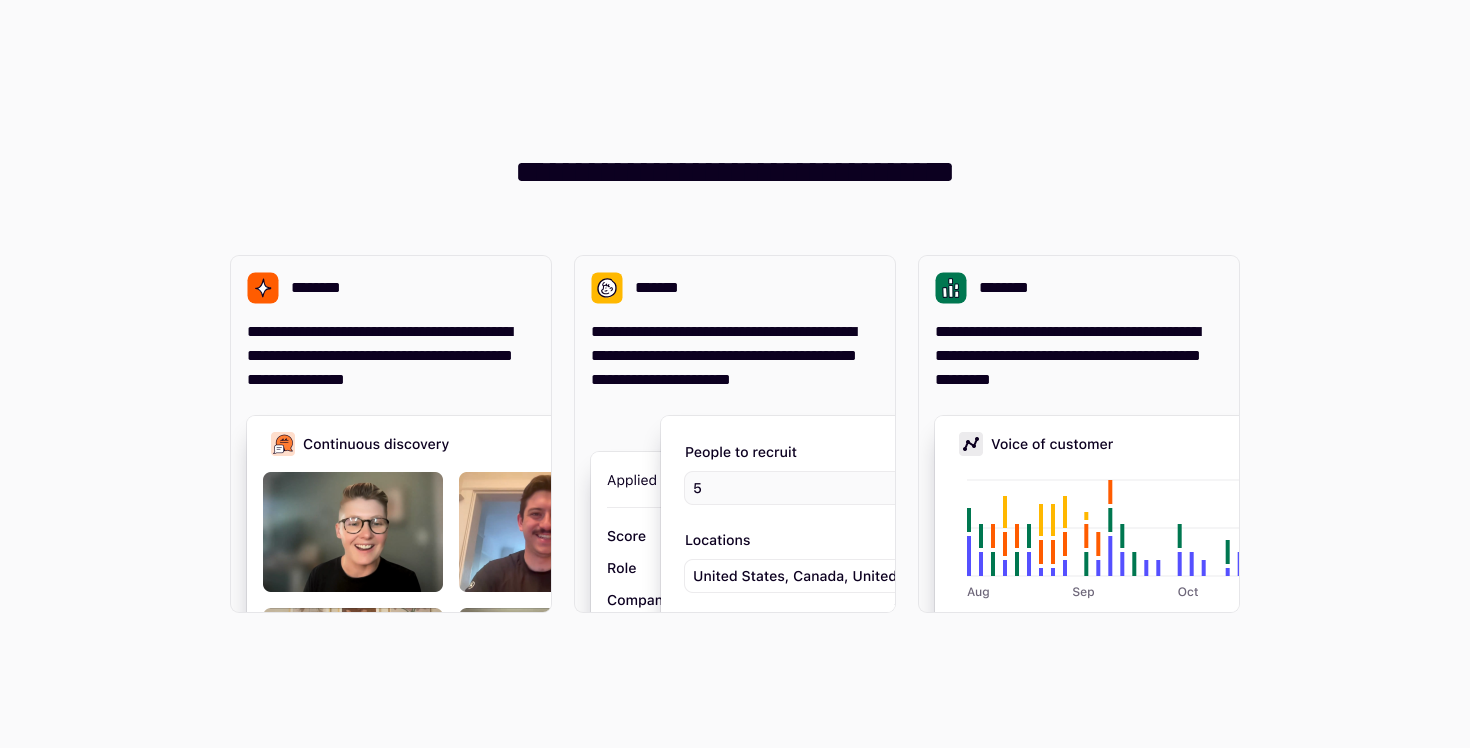 scroll, scrollTop: 0, scrollLeft: 0, axis: both 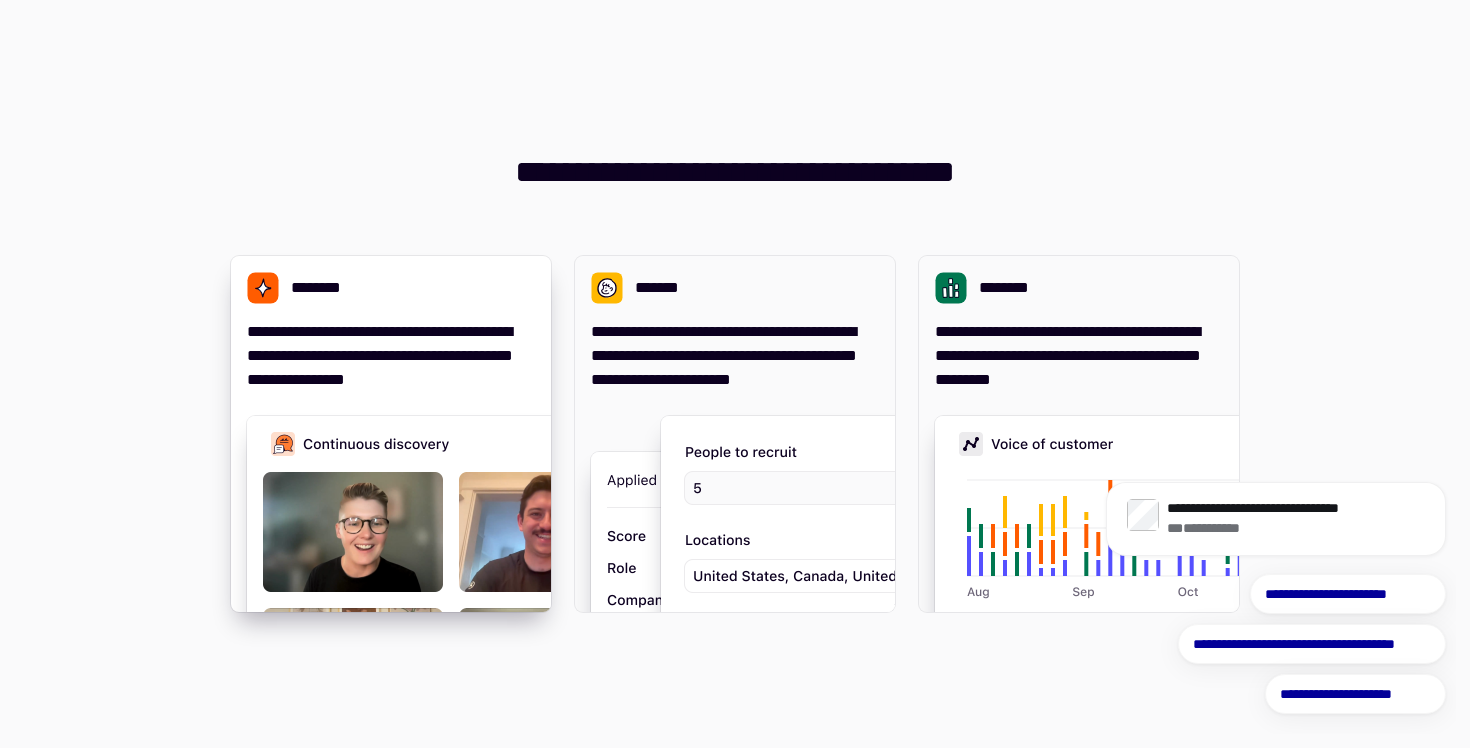 click on "**********" at bounding box center (391, 356) 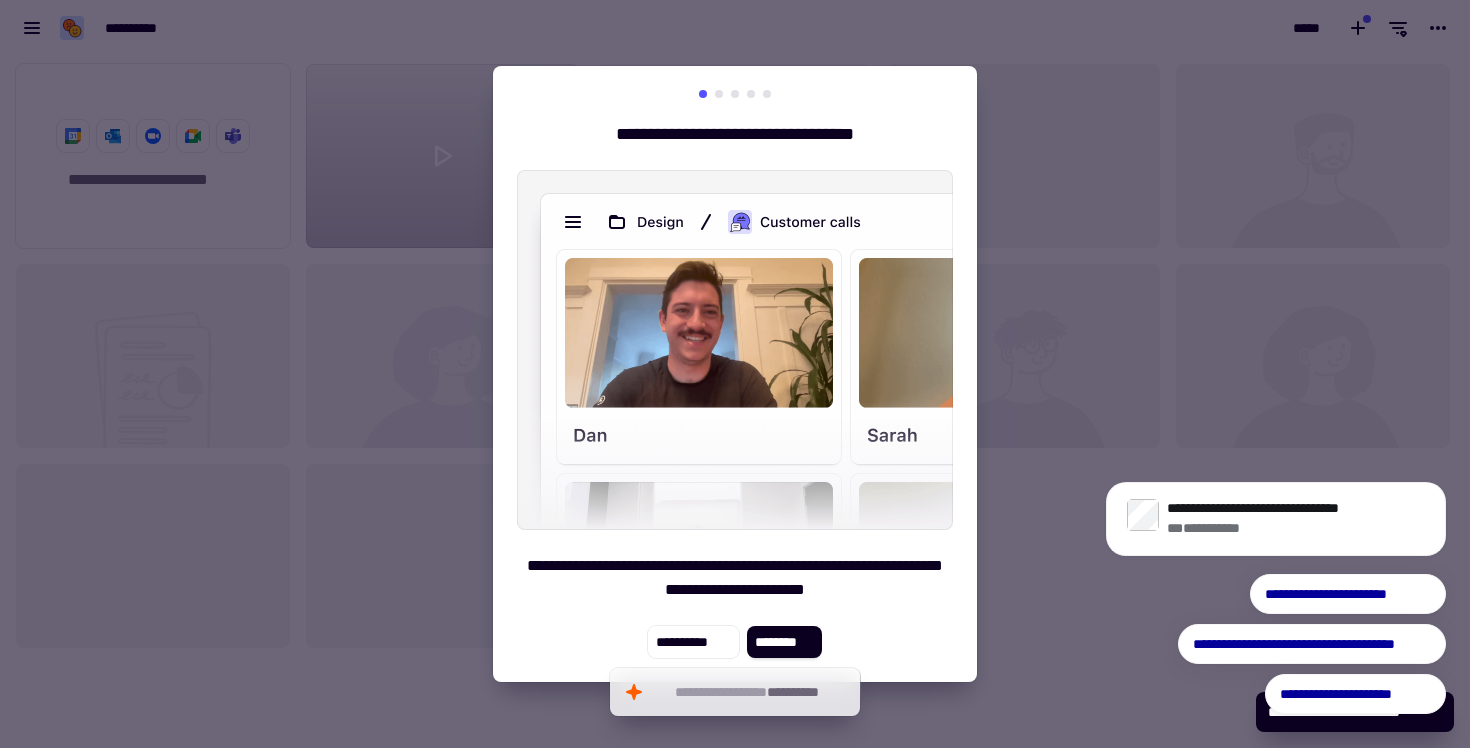 scroll, scrollTop: 1, scrollLeft: 1, axis: both 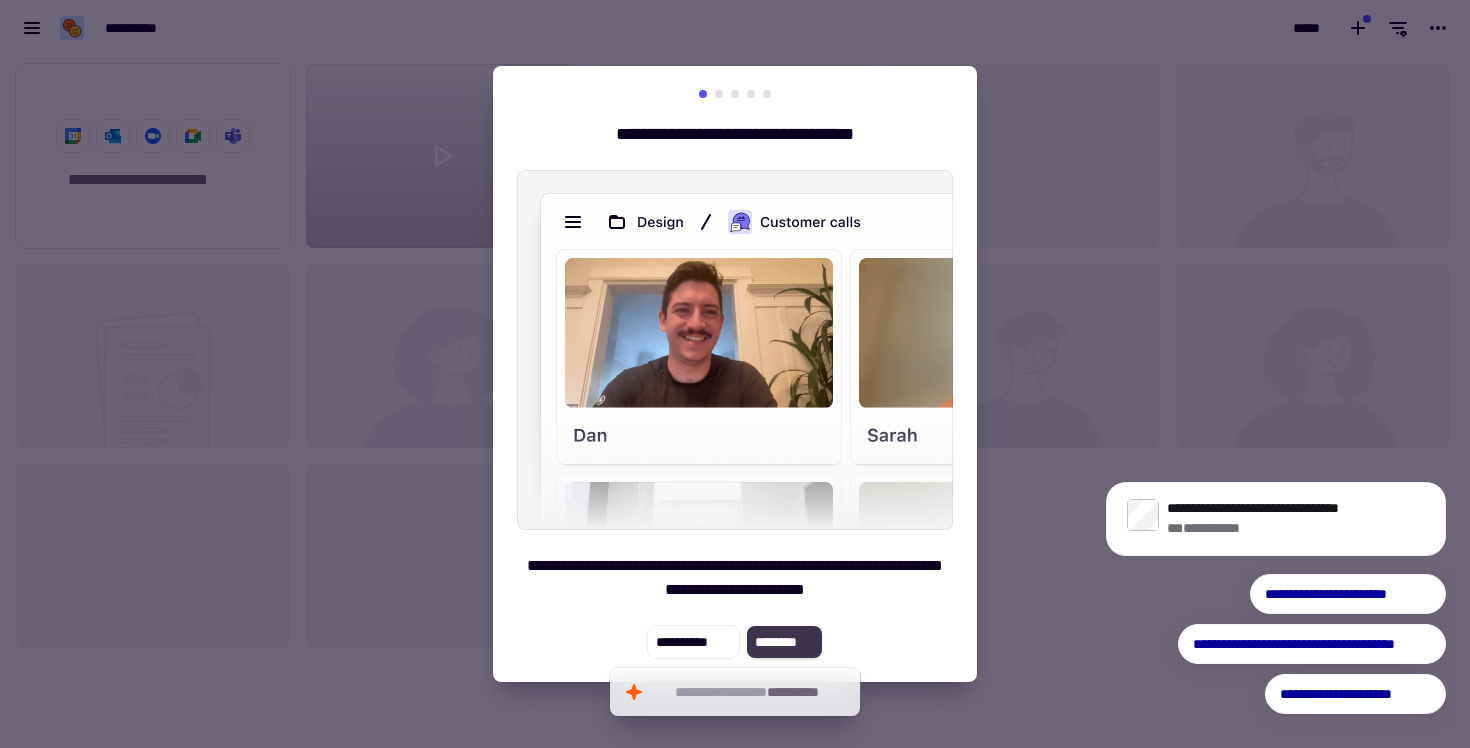 click on "********" 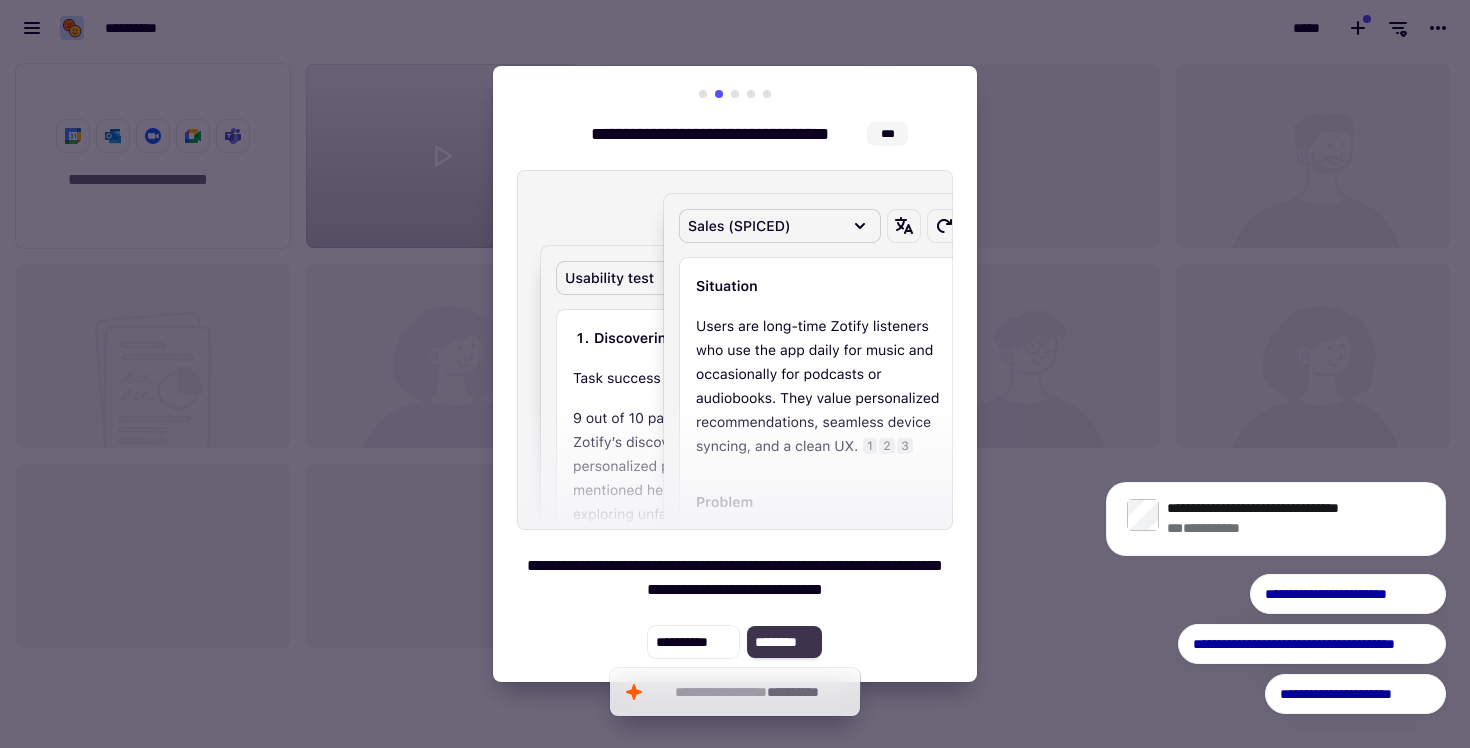click on "********" 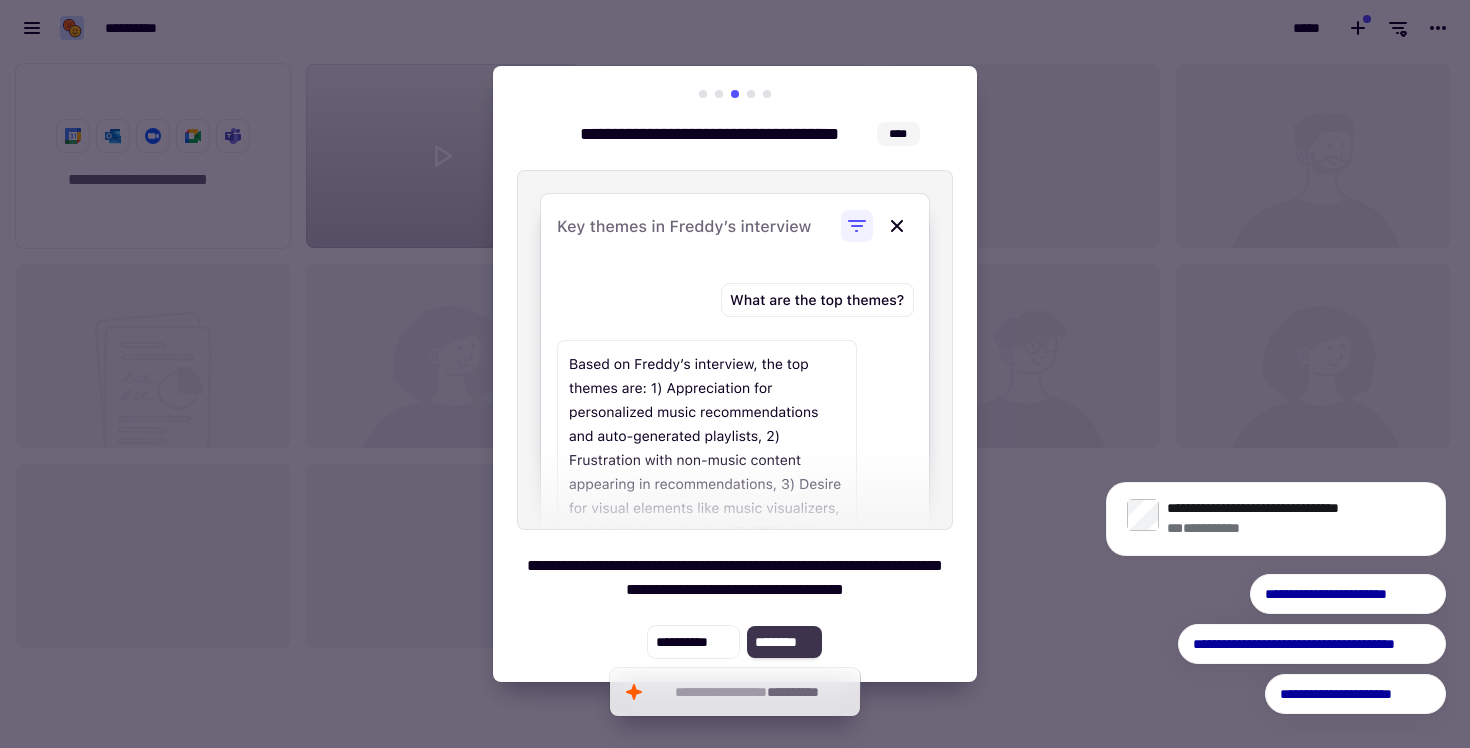 click on "********" 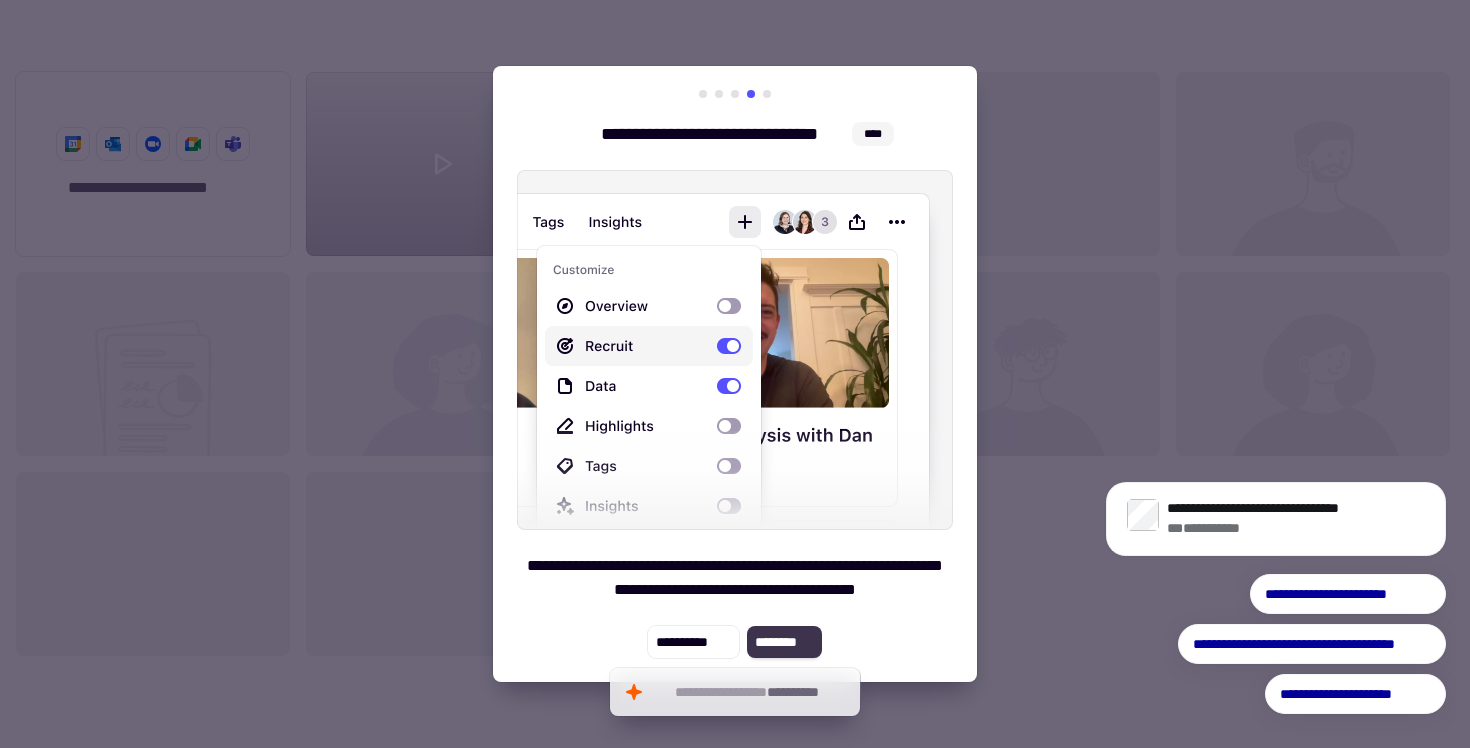click on "********" 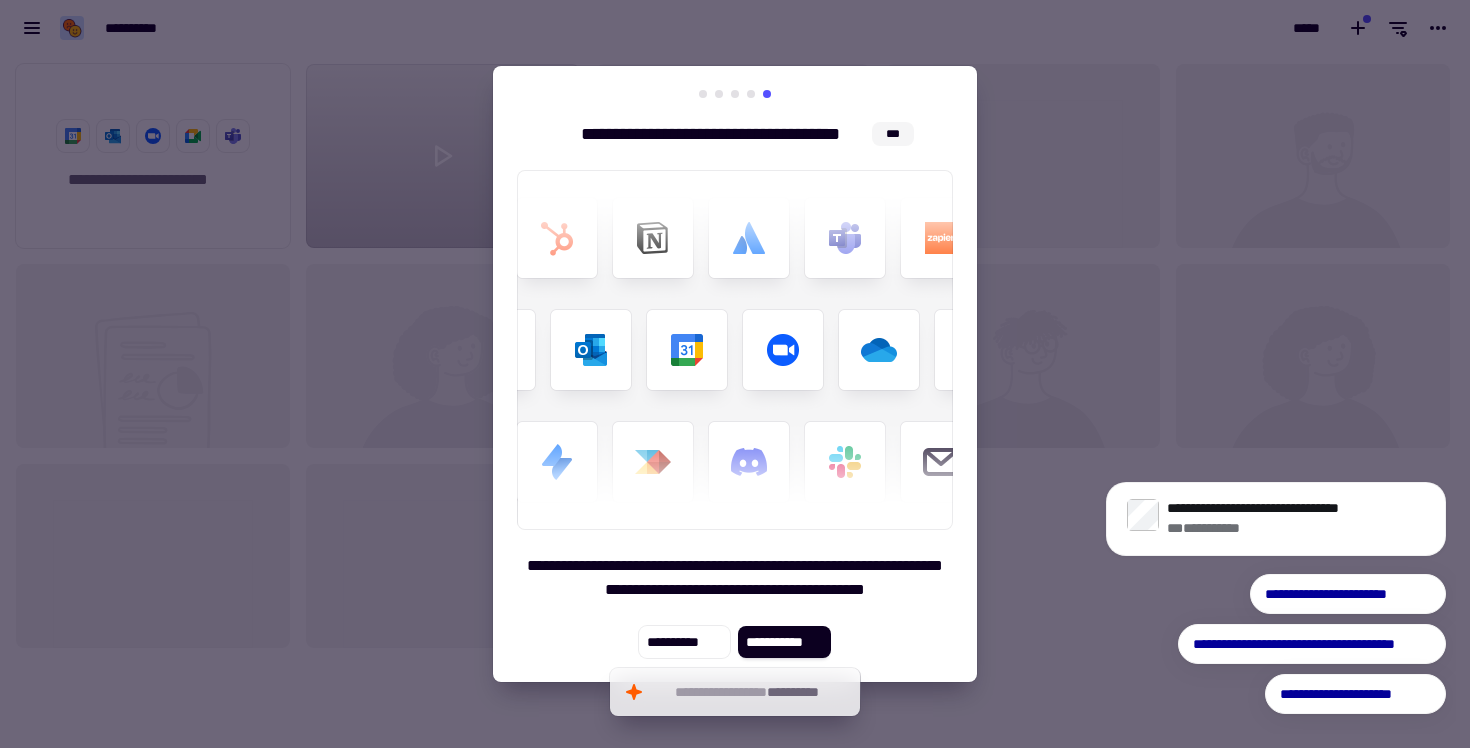 click at bounding box center [735, 374] 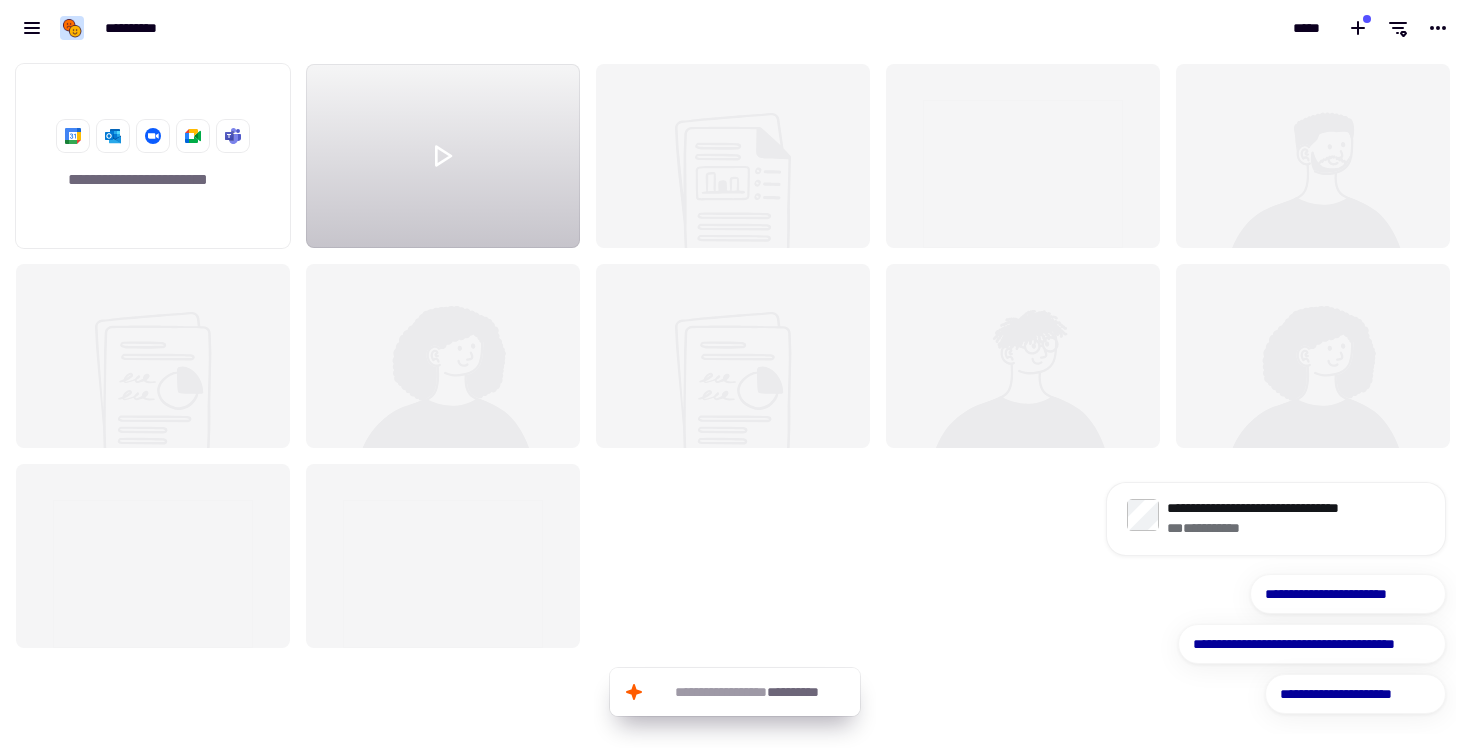 click 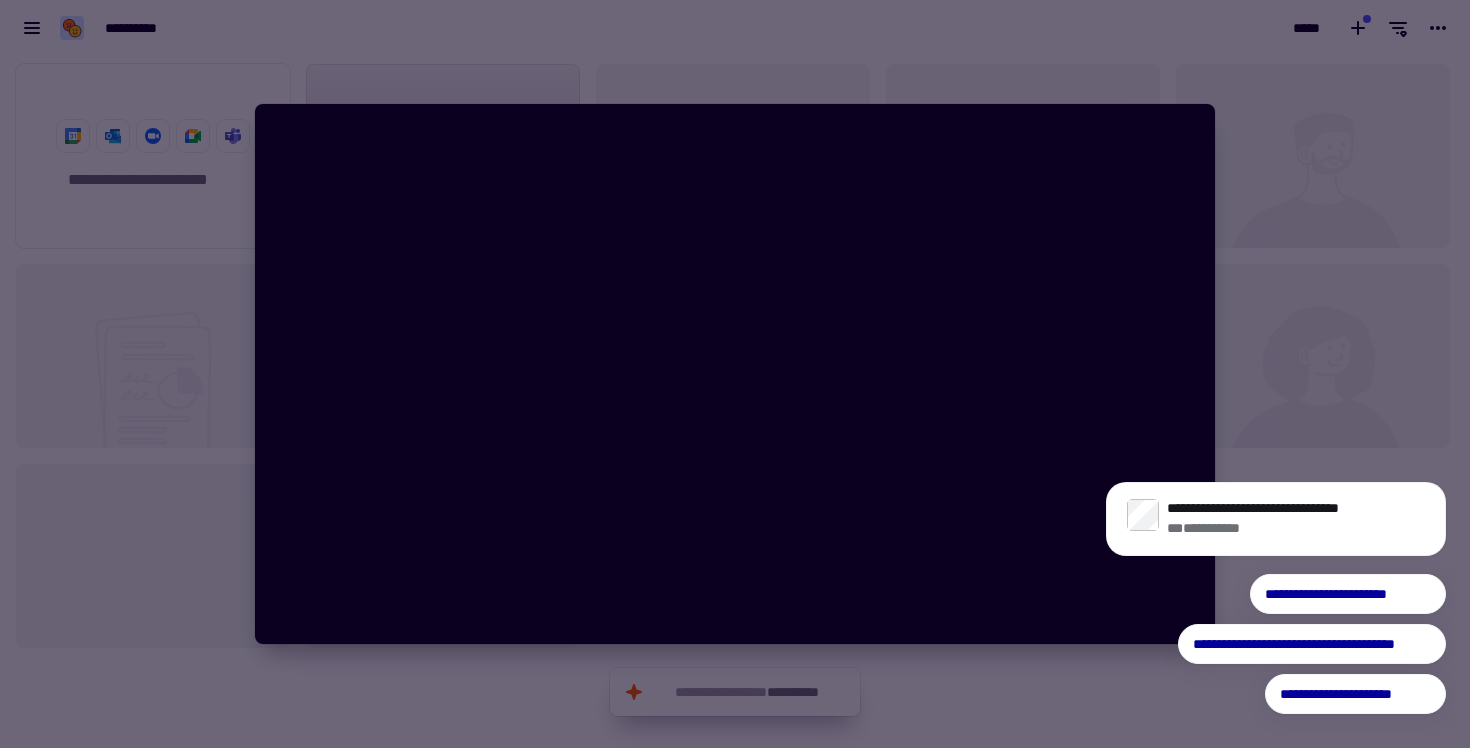 click at bounding box center (735, 374) 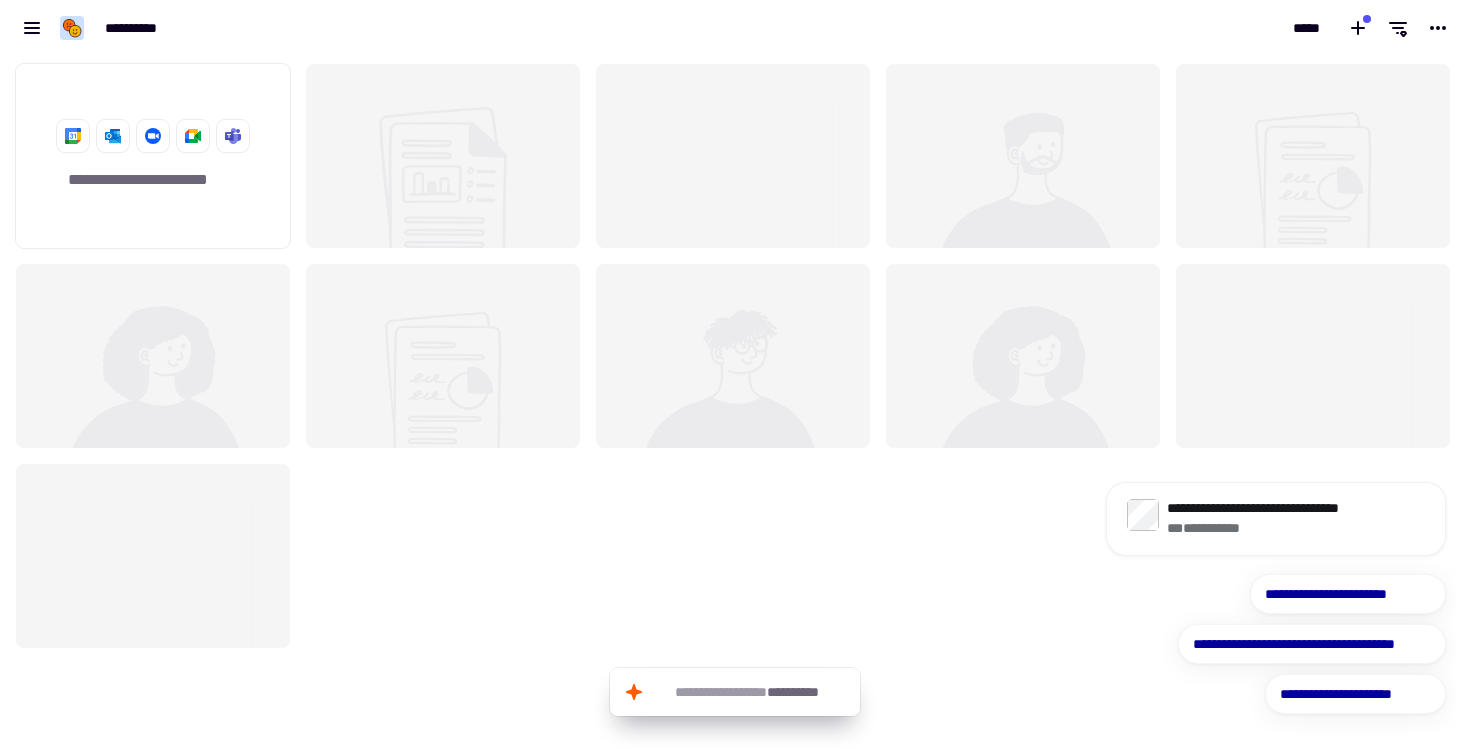 click 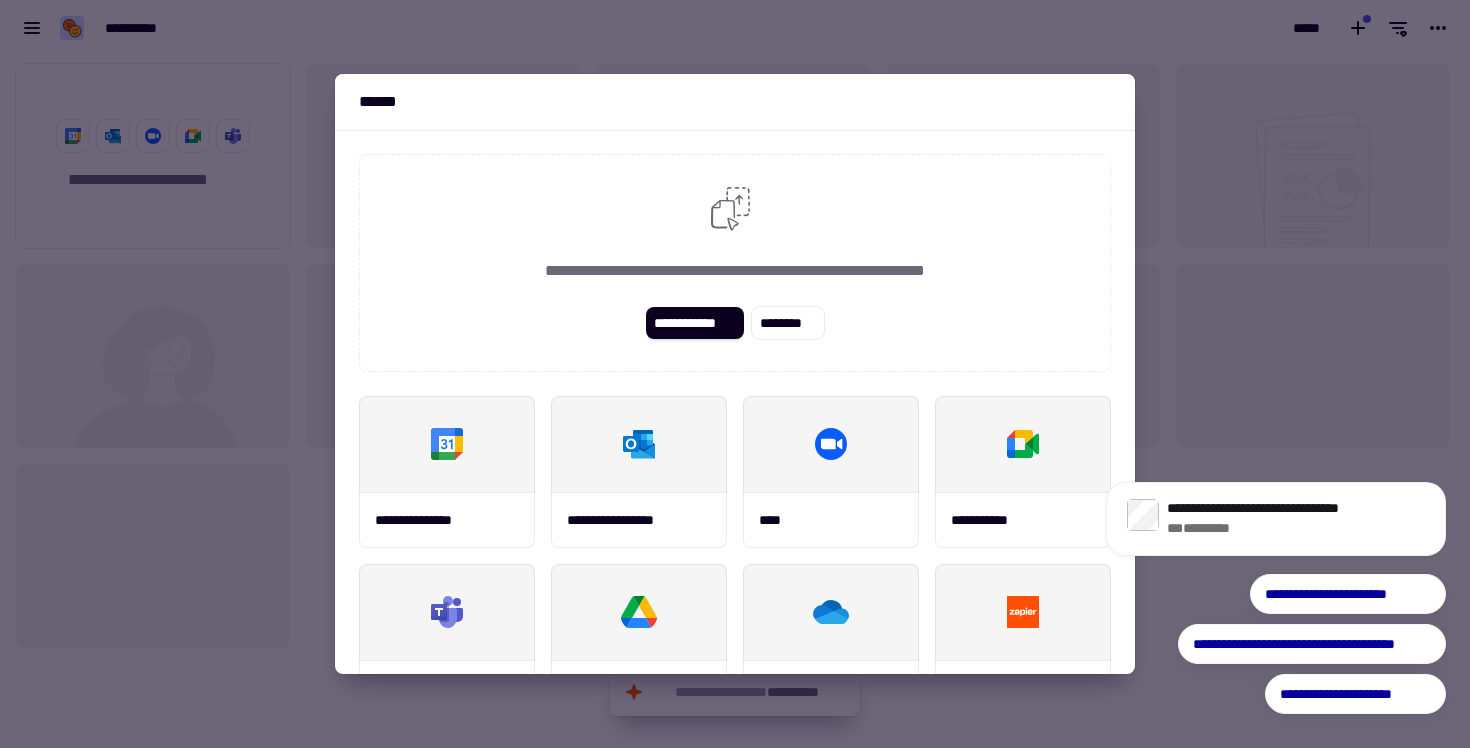 click at bounding box center [735, 374] 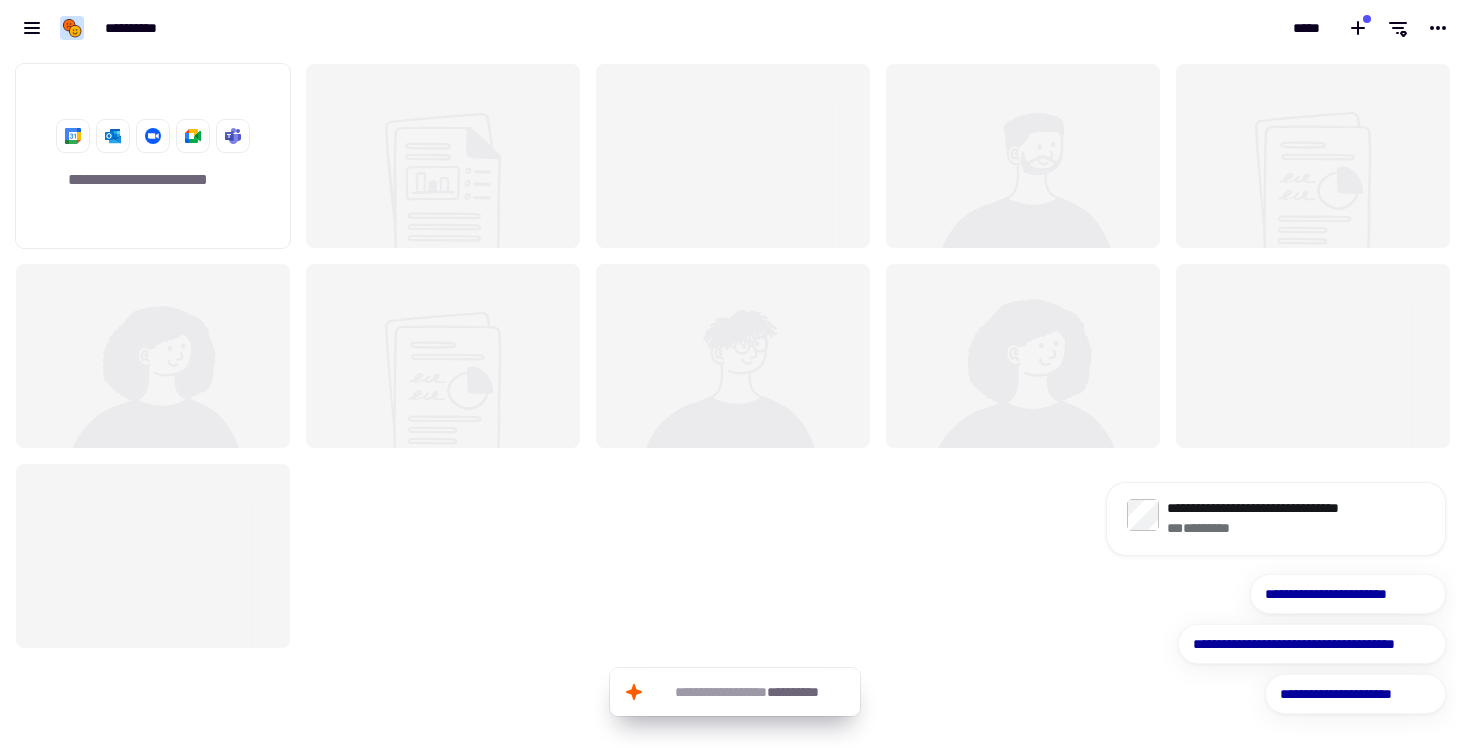 click 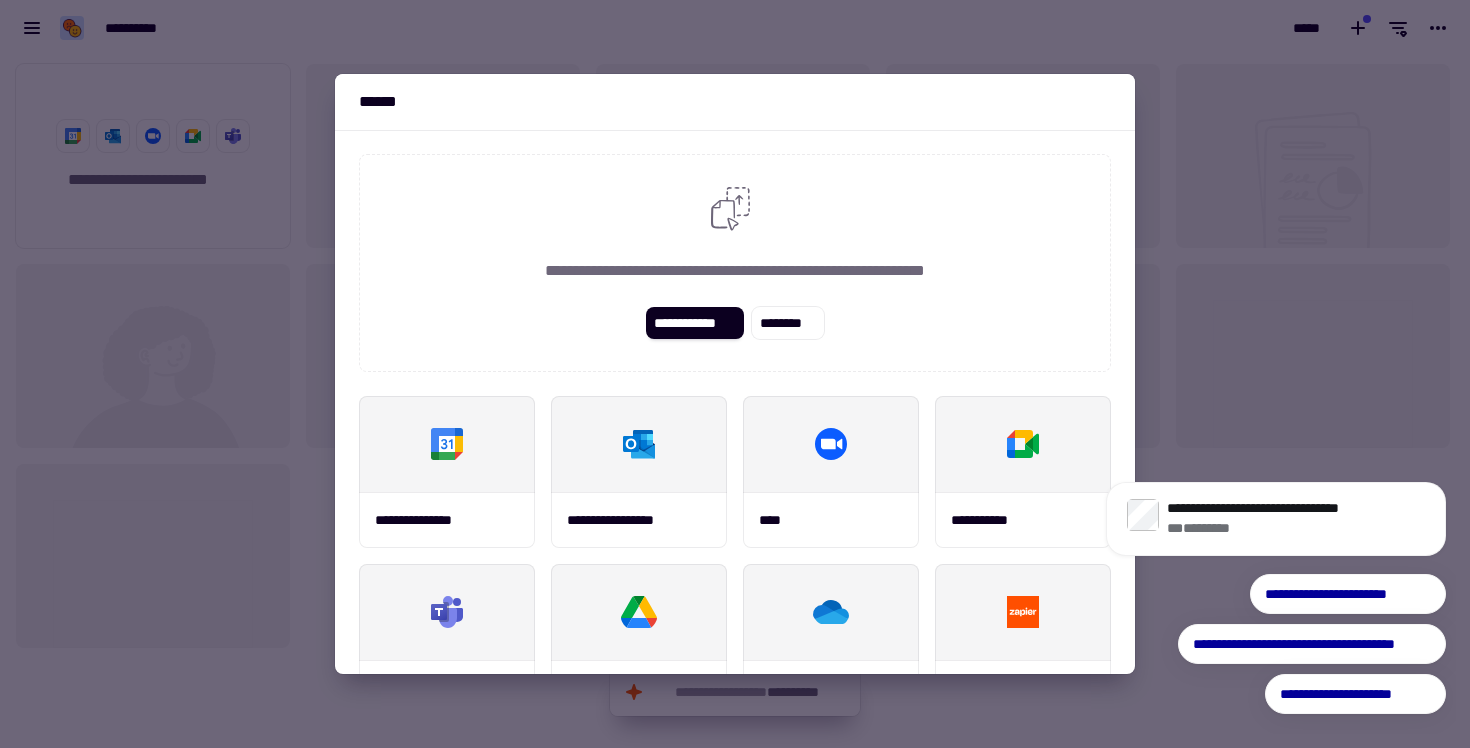 click at bounding box center (735, 374) 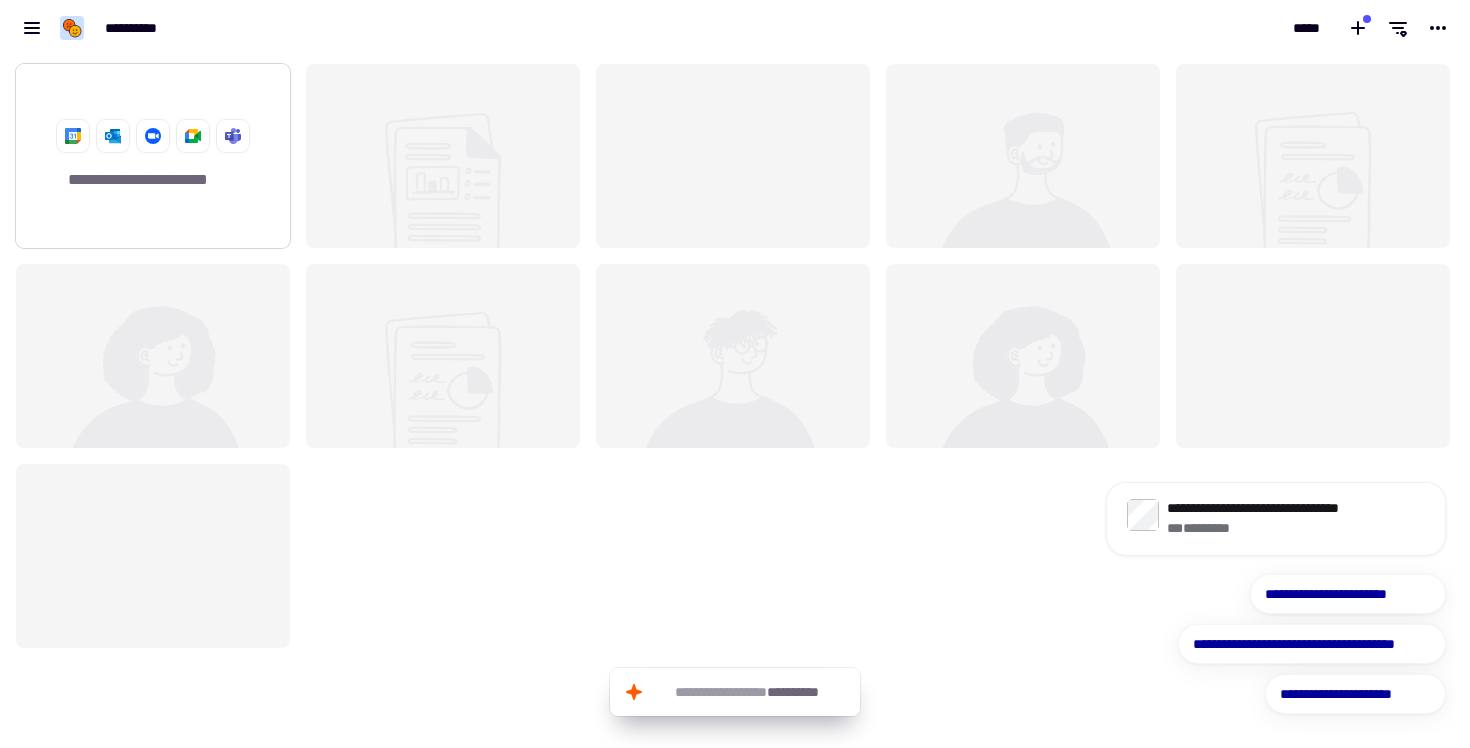 click 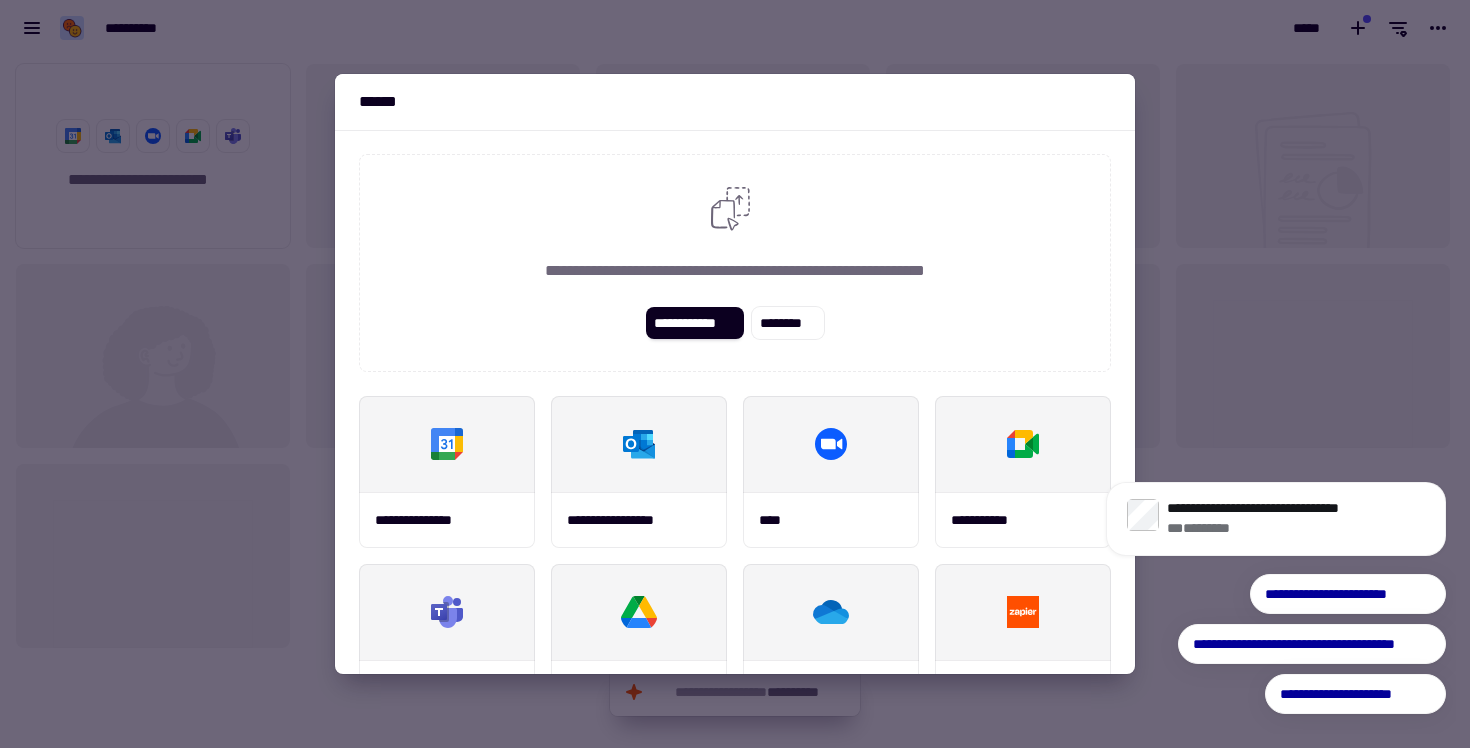 click at bounding box center (735, 374) 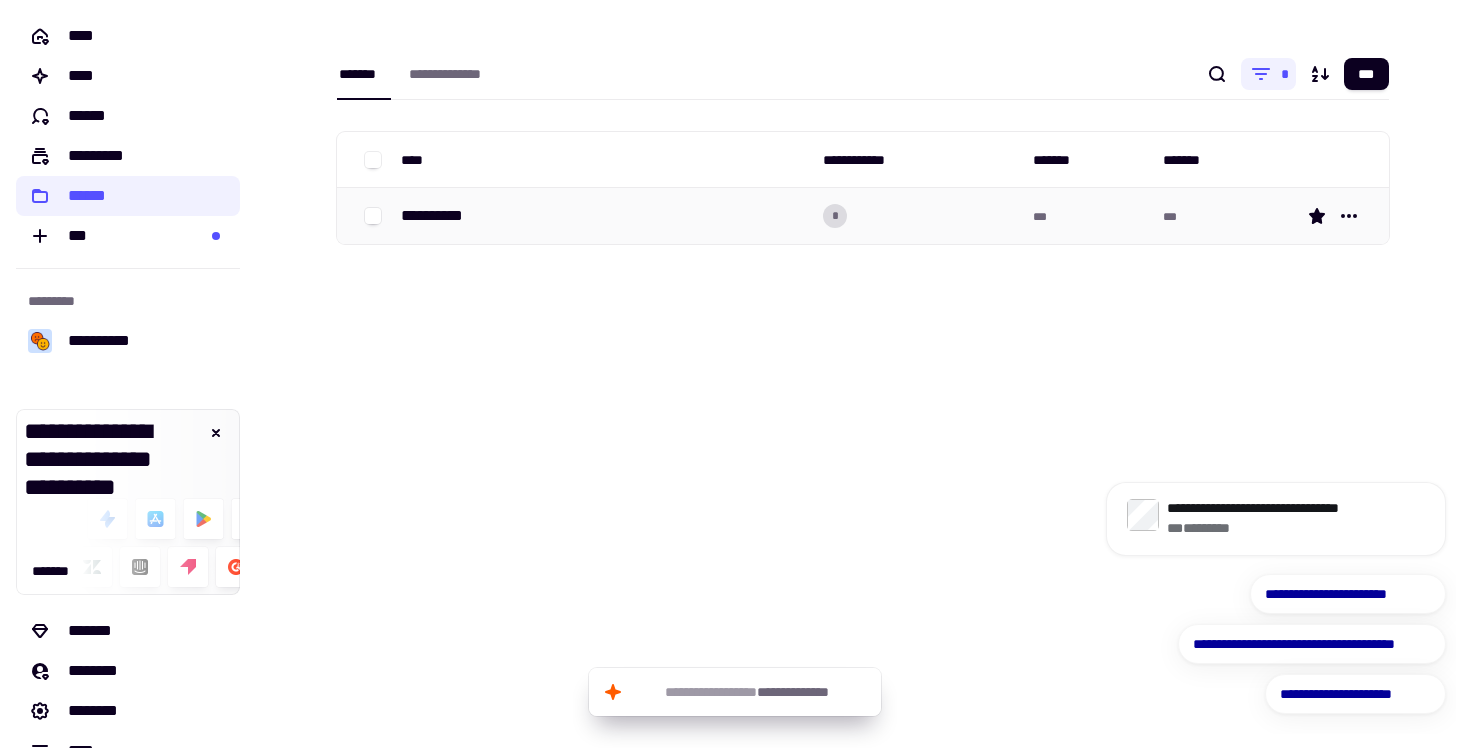 click on "**********" at bounding box center [440, 216] 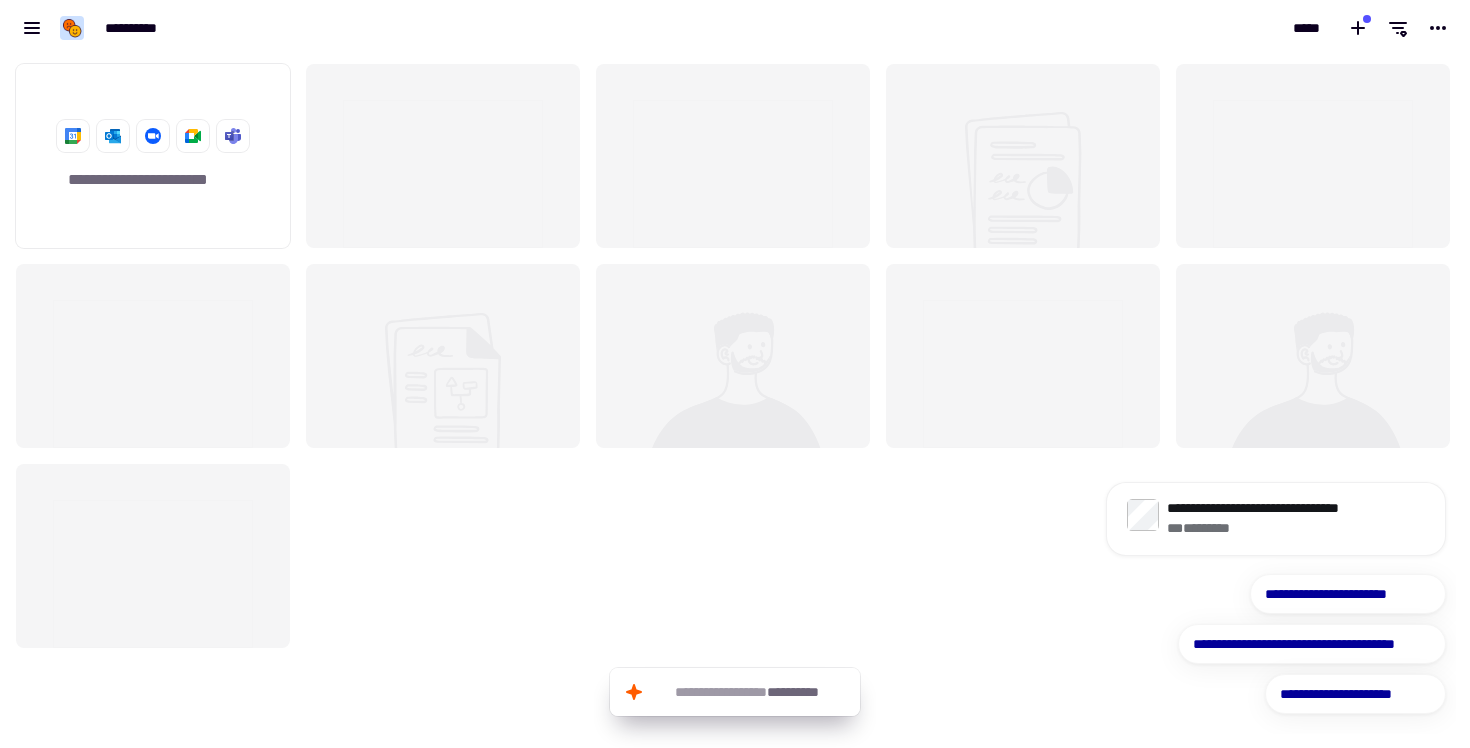 scroll, scrollTop: 1, scrollLeft: 1, axis: both 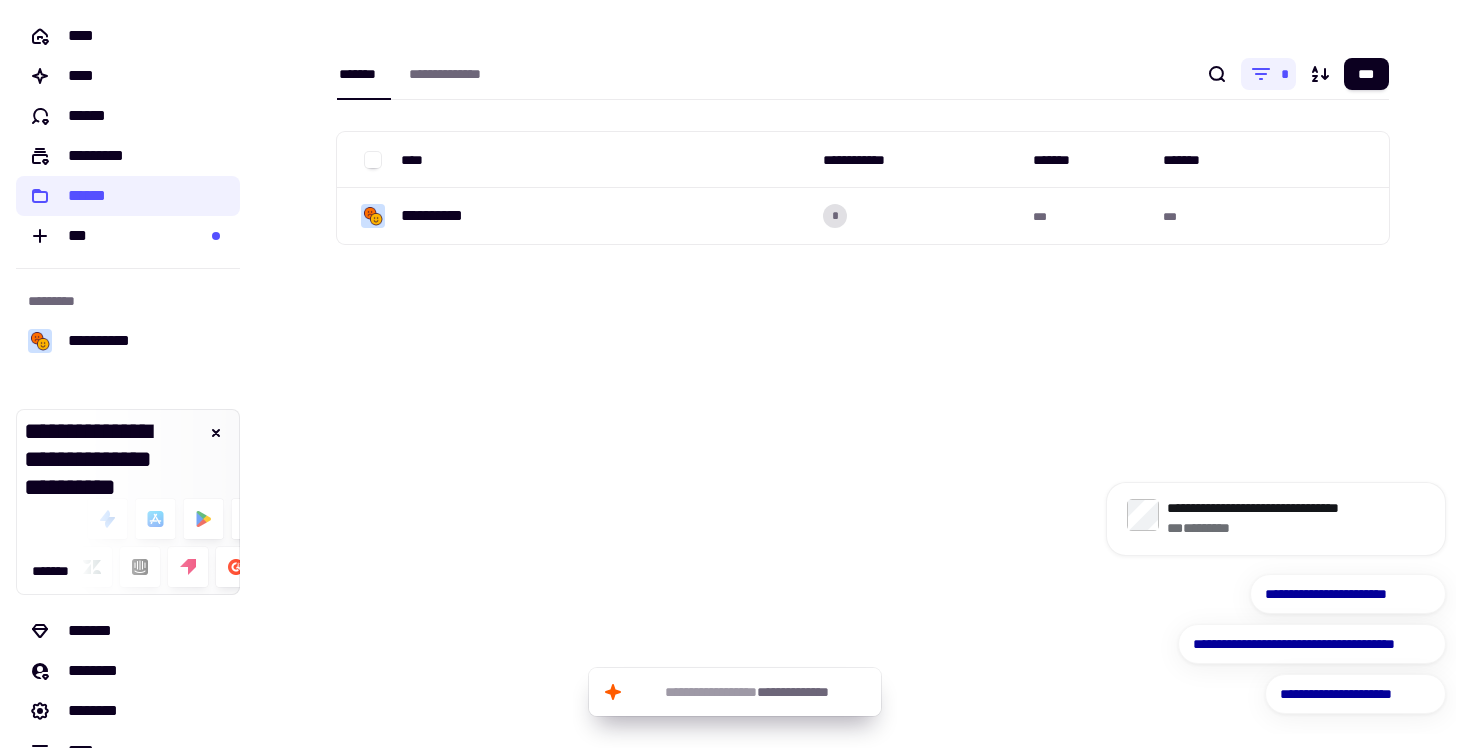click on "****" at bounding box center (604, 160) 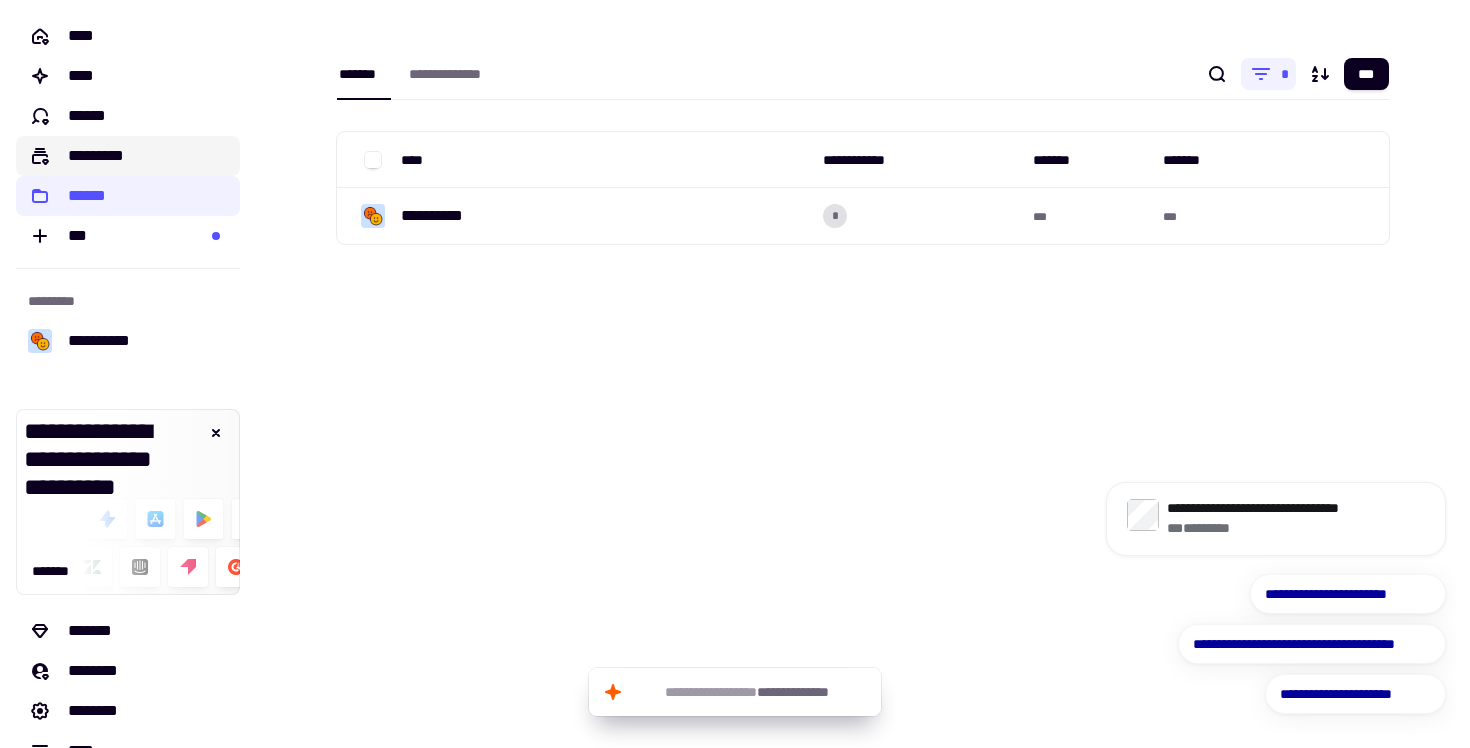 click on "*********" 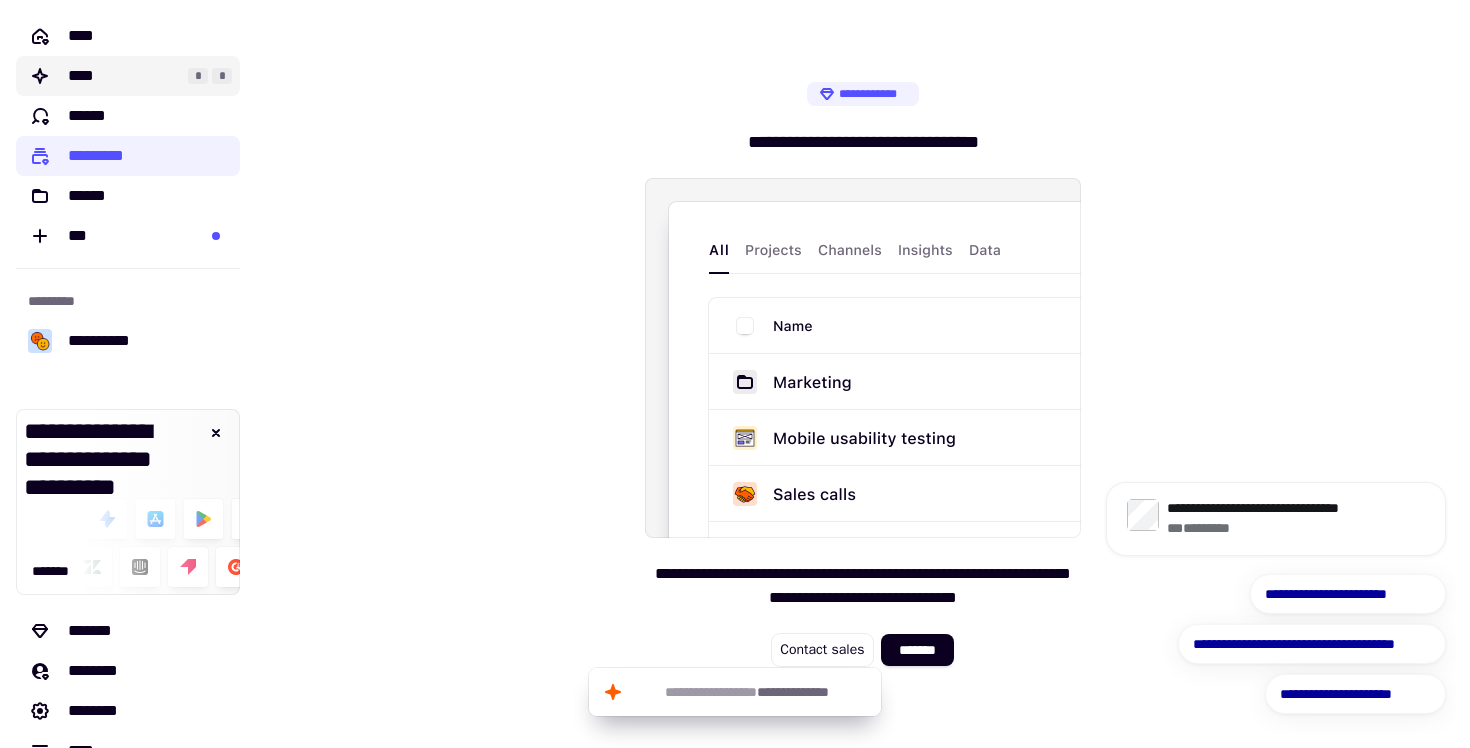 click on "****" 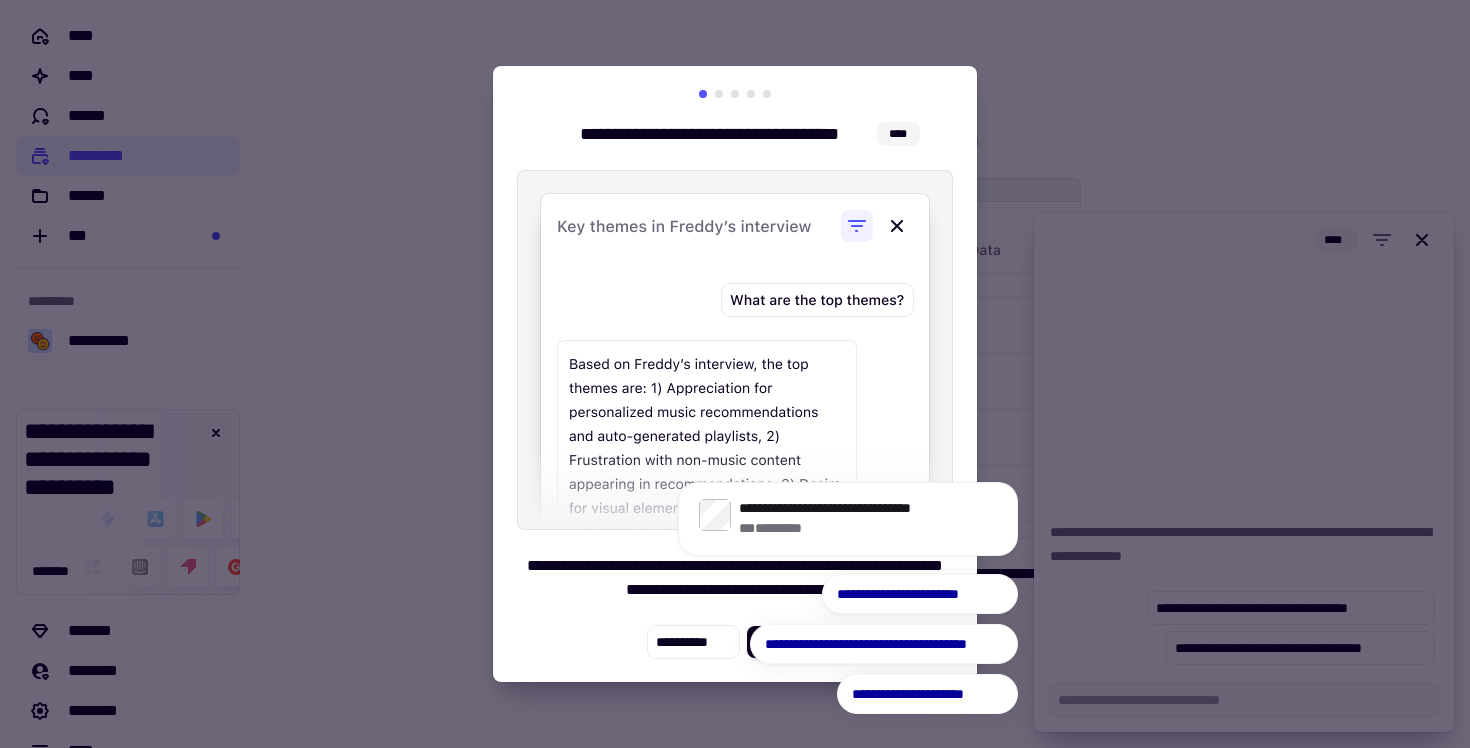 click at bounding box center (735, 374) 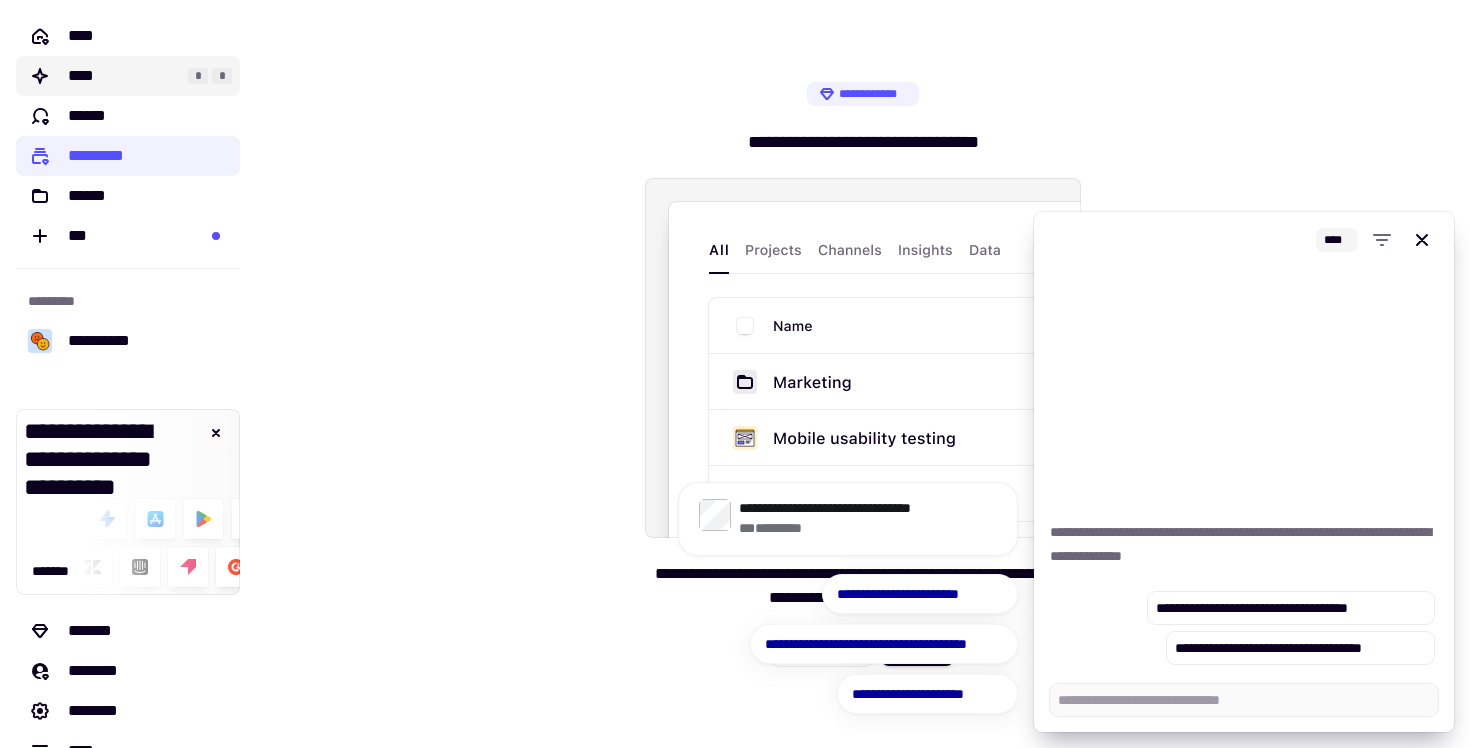 click on "****" 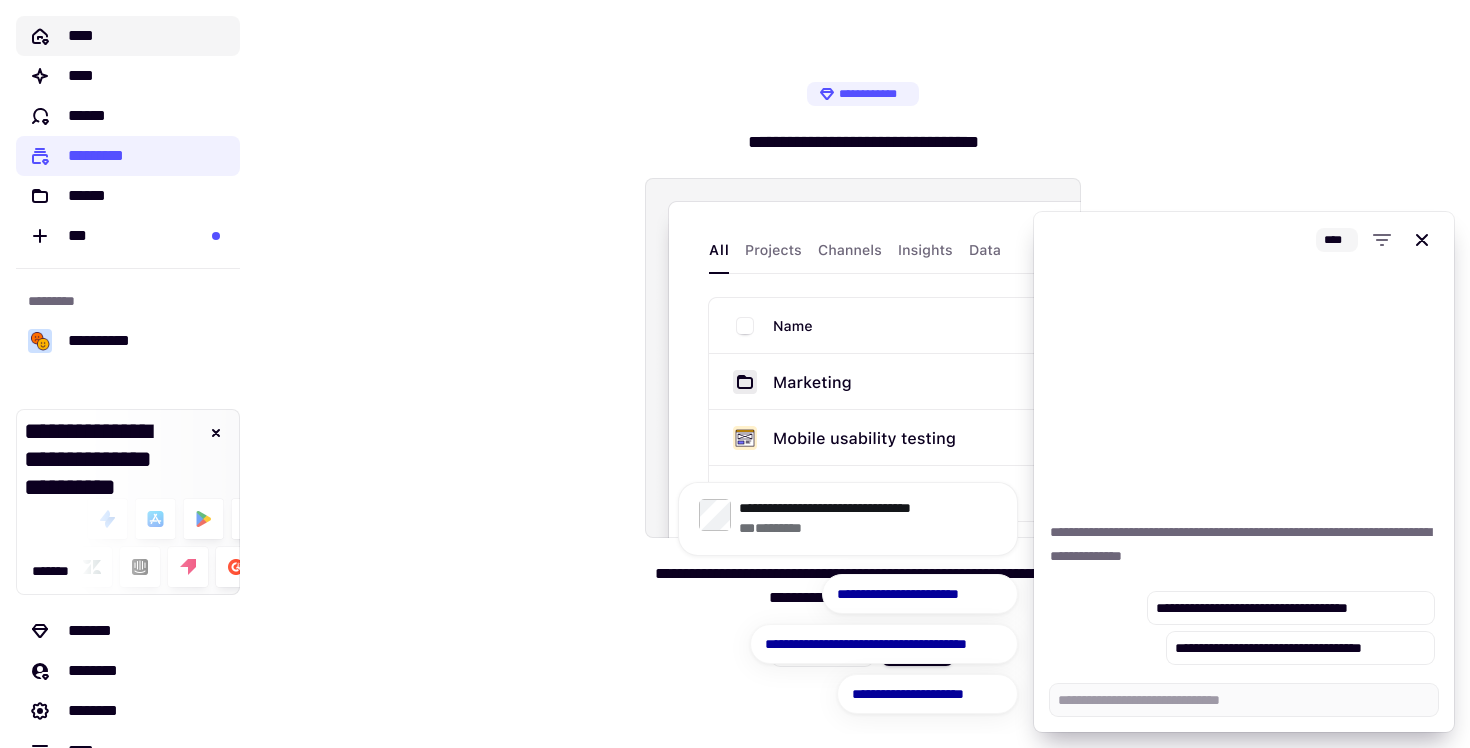 click on "****" 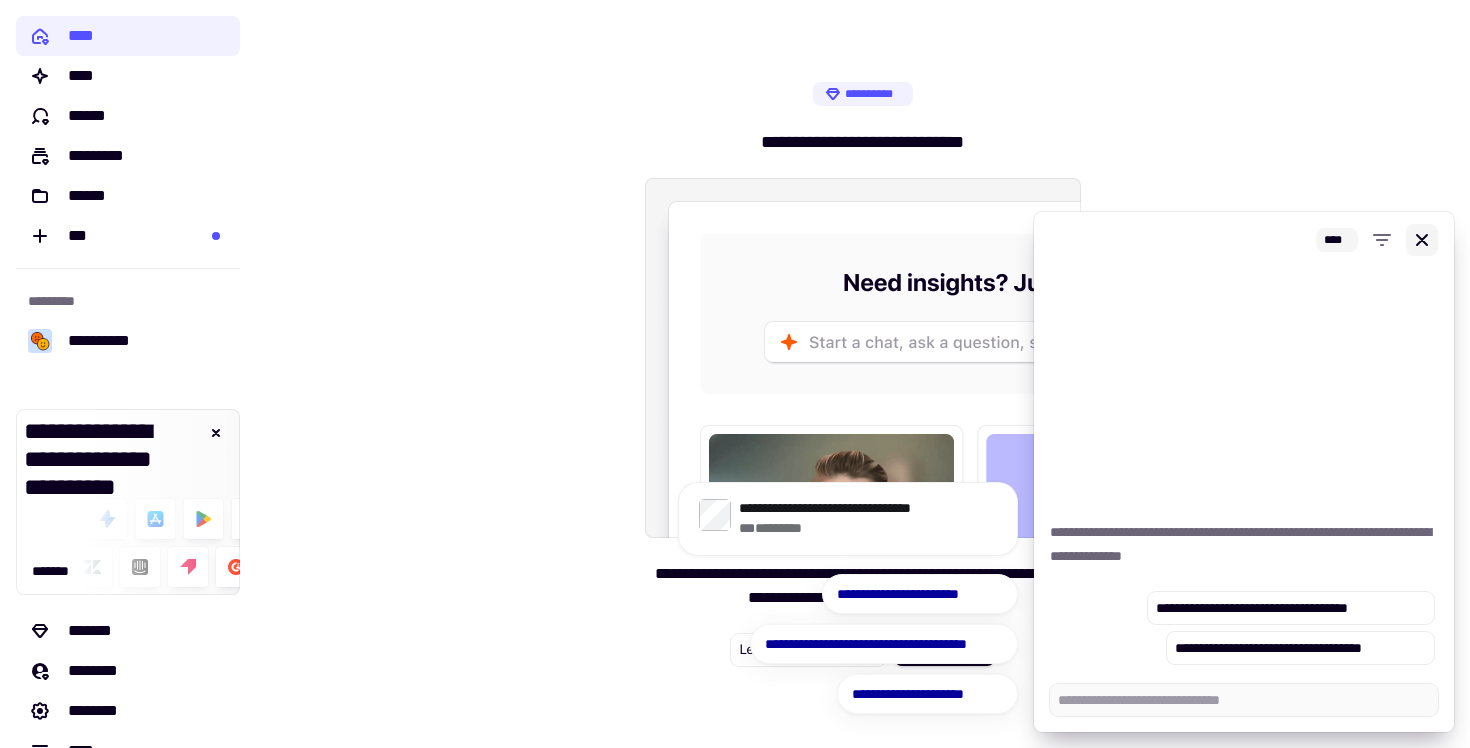 click 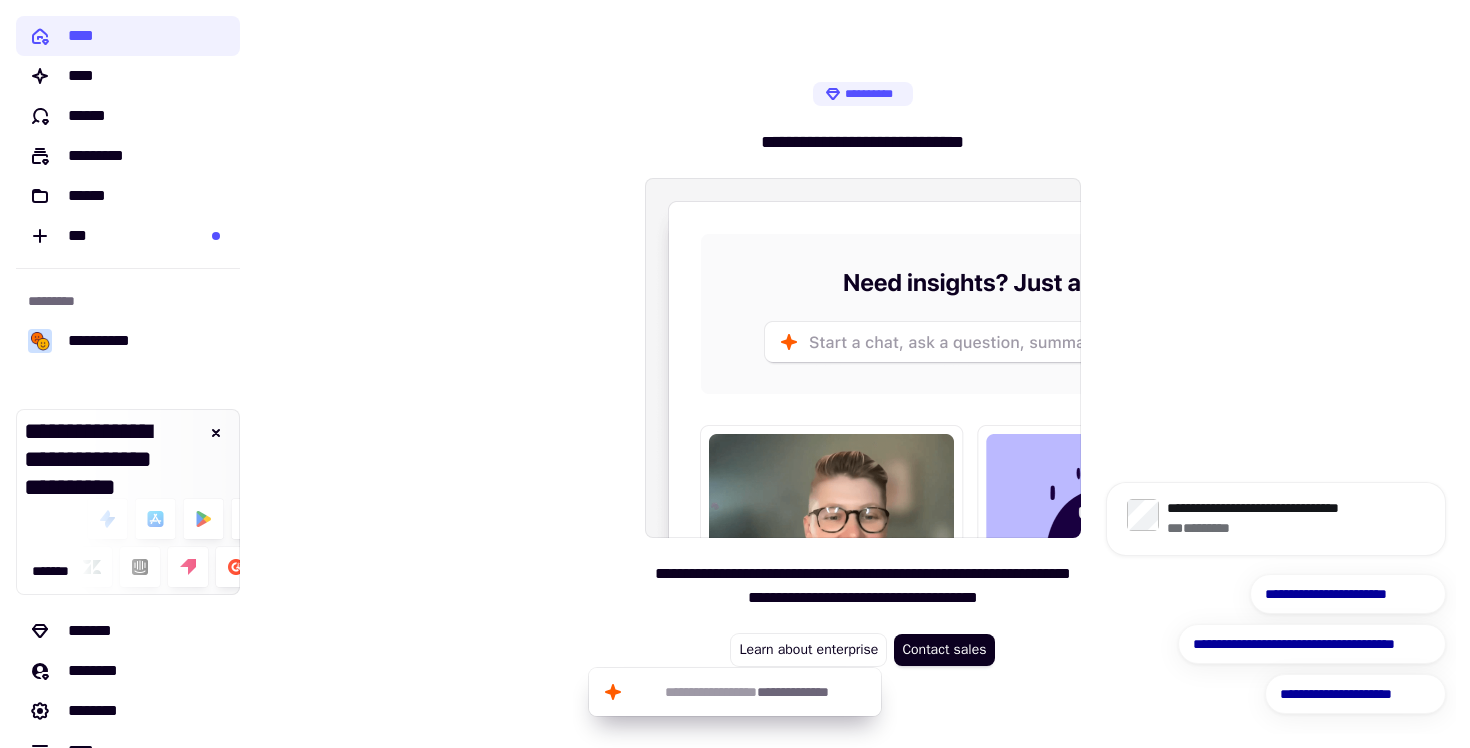 click at bounding box center (863, 358) 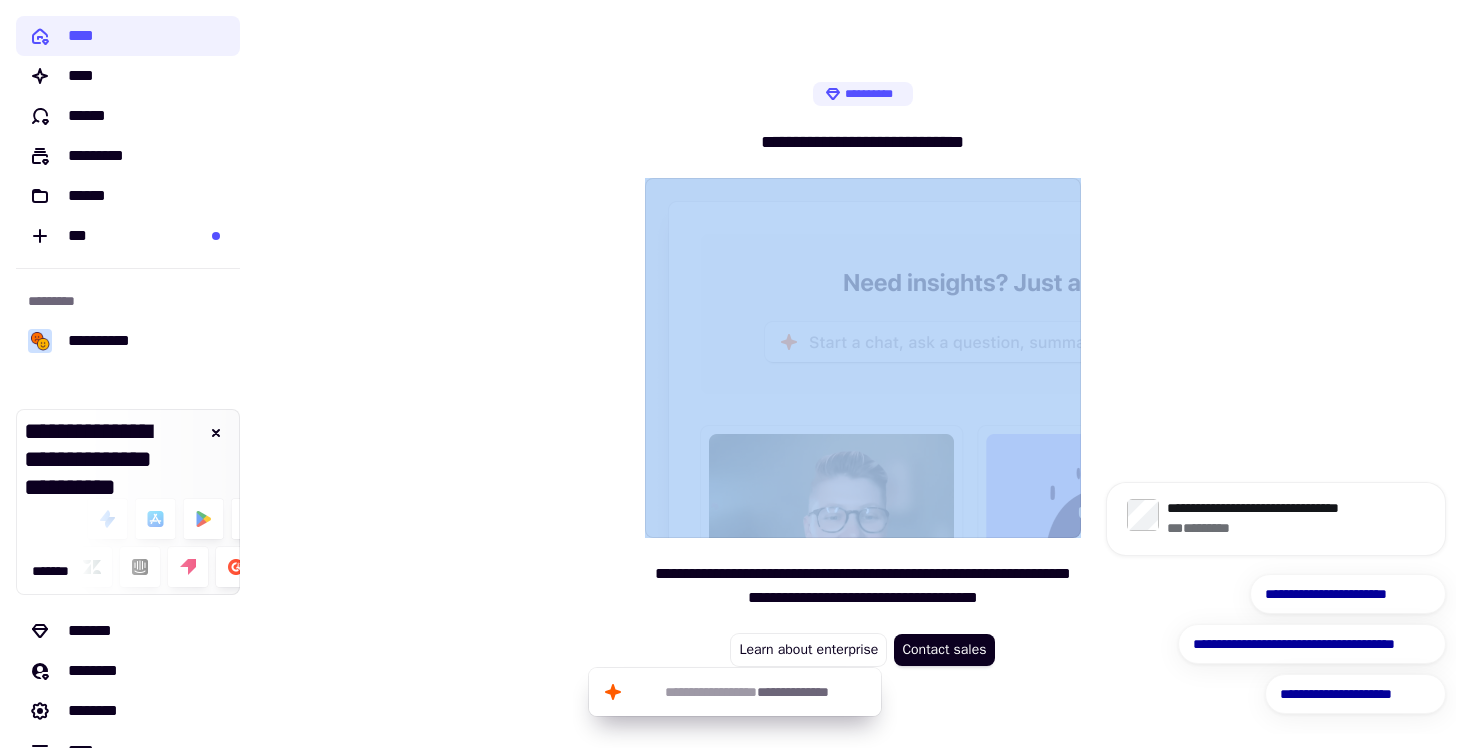 click at bounding box center [863, 358] 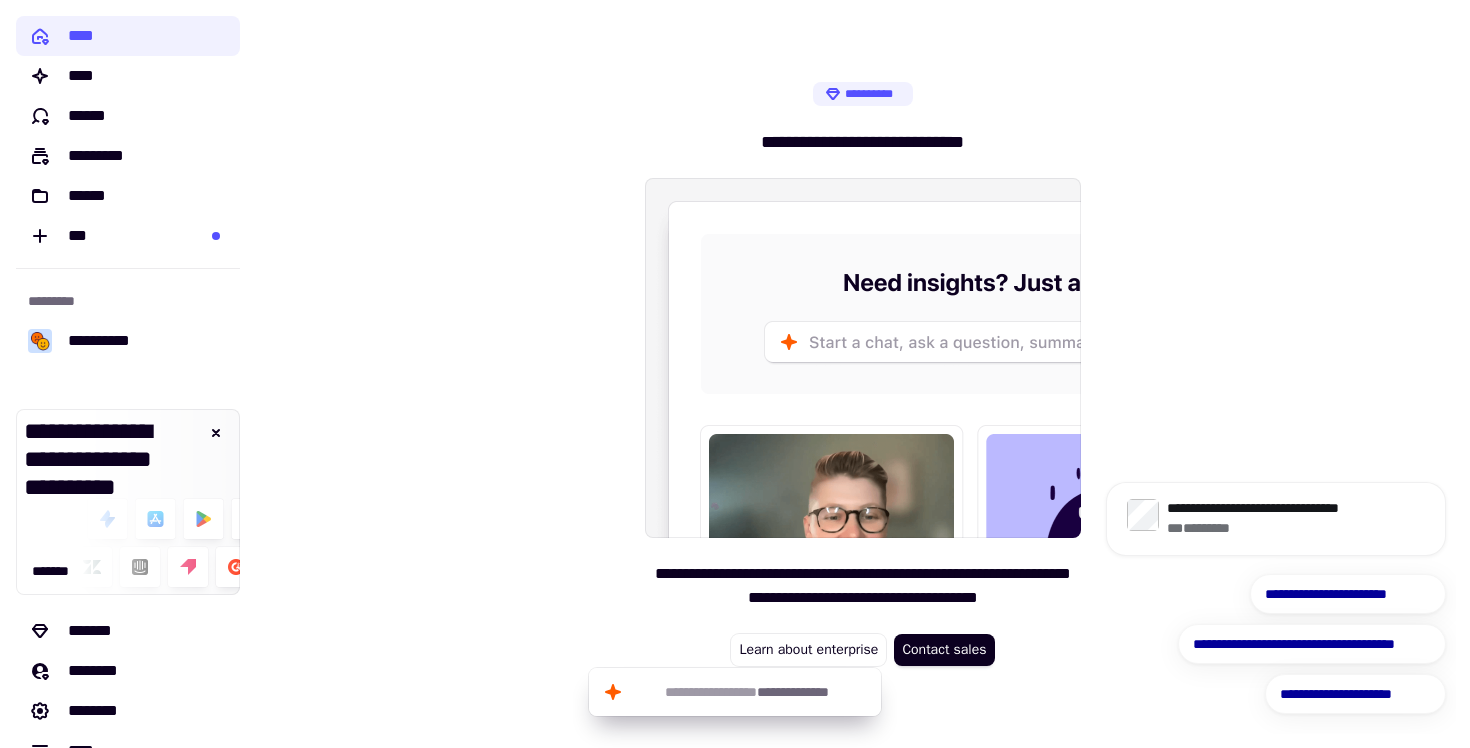 click at bounding box center (863, 358) 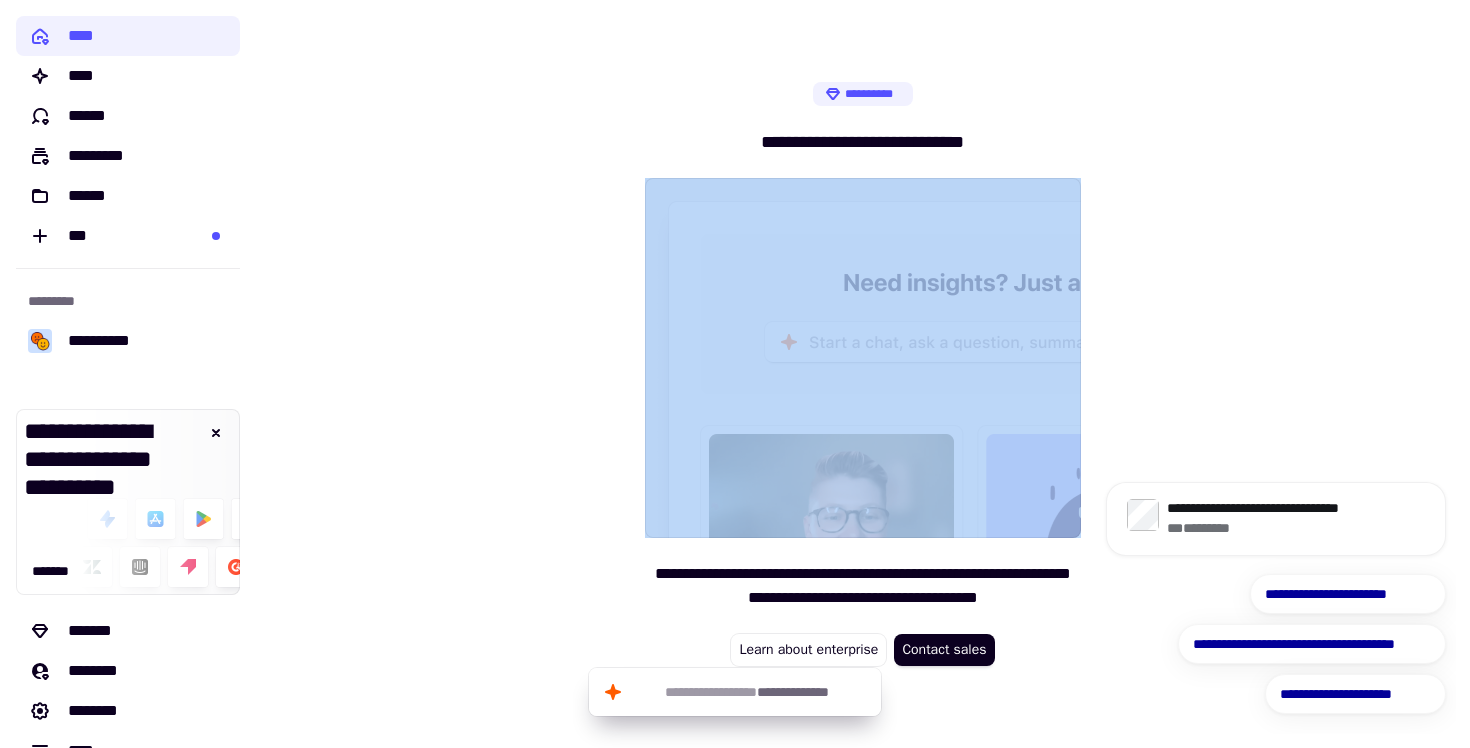 click at bounding box center [863, 358] 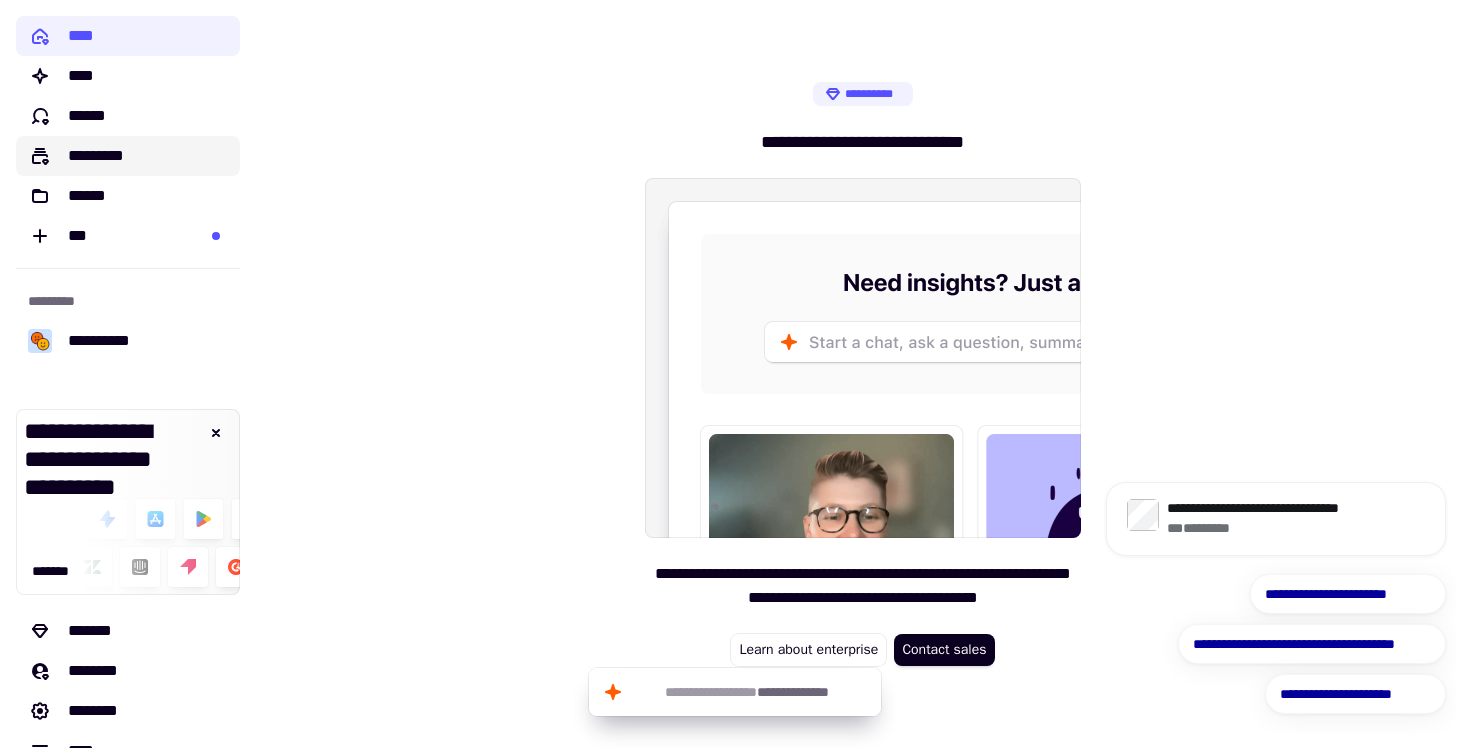 click on "*********" 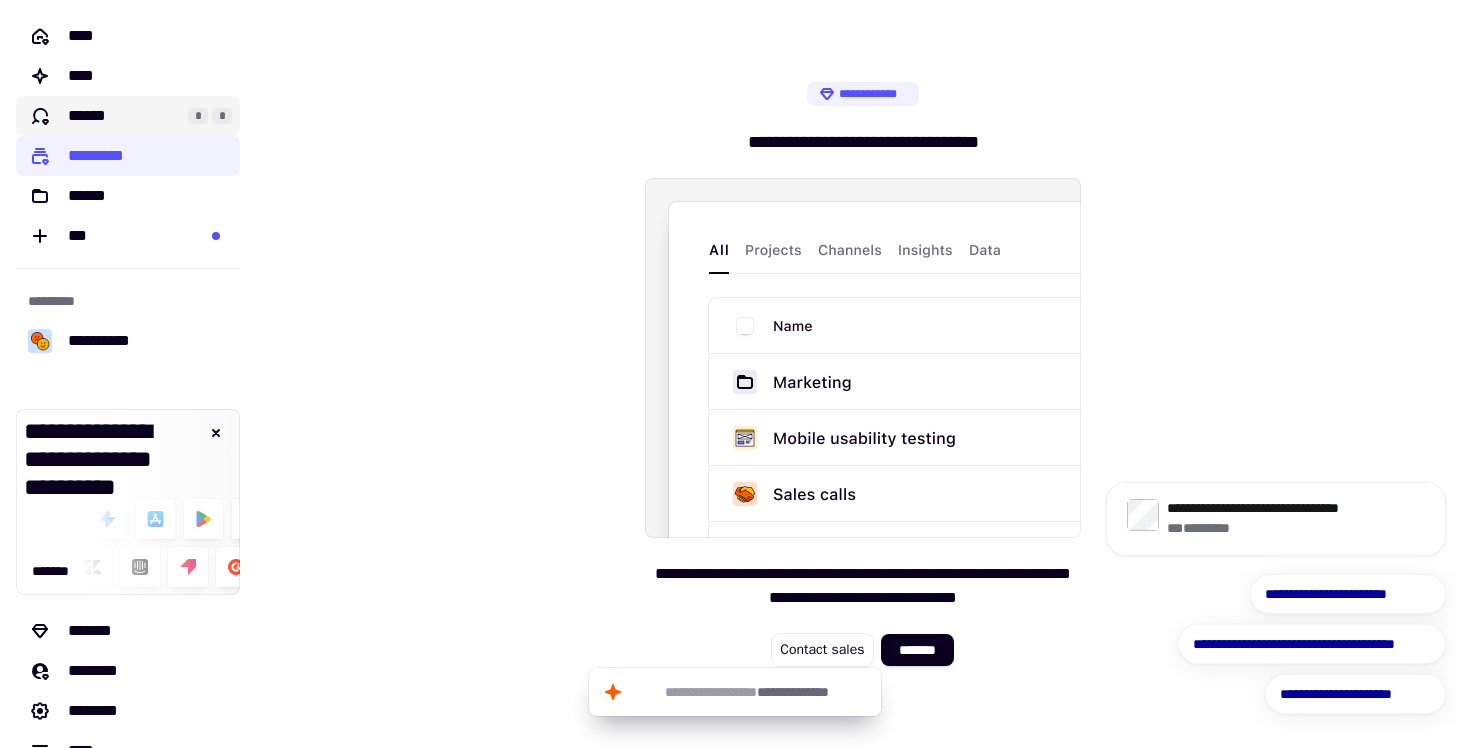 click on "****** * *" 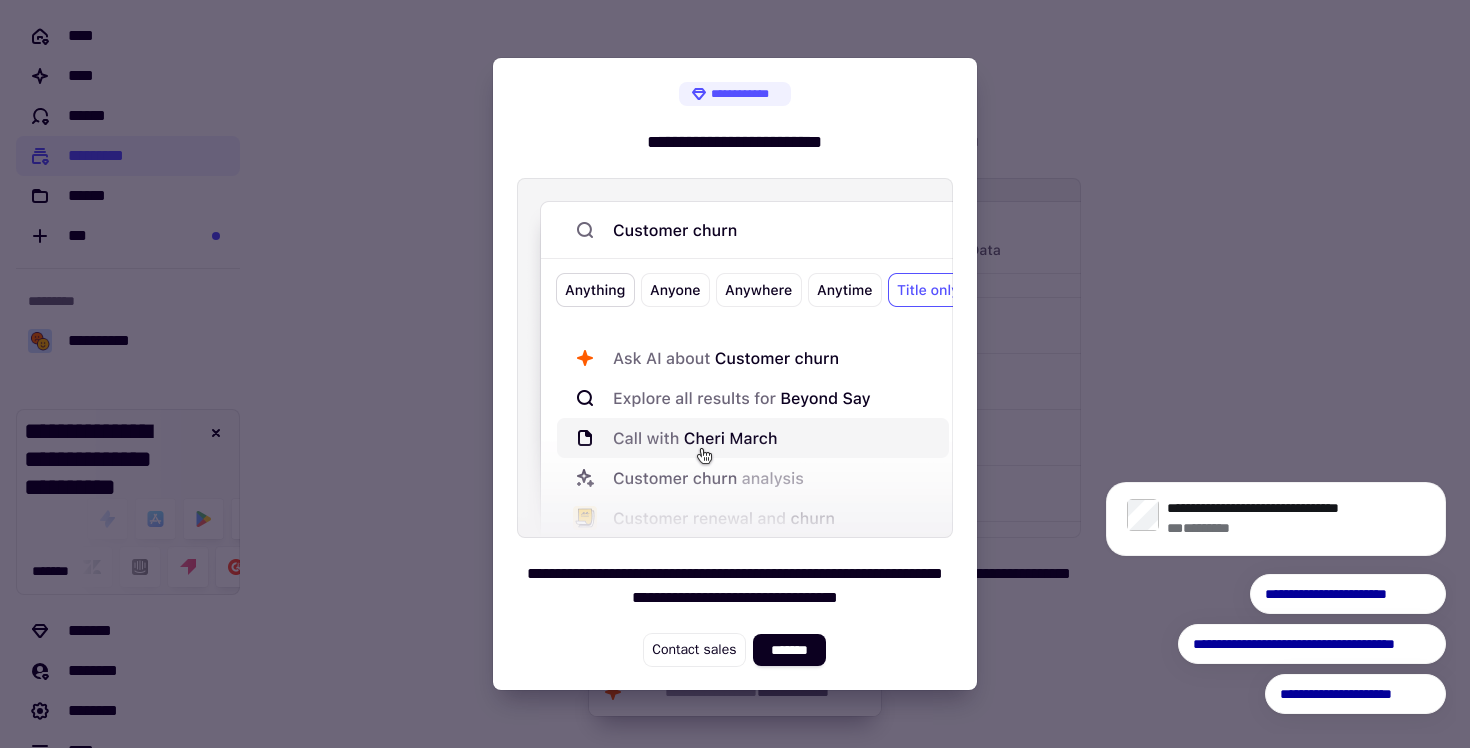 click at bounding box center [735, 374] 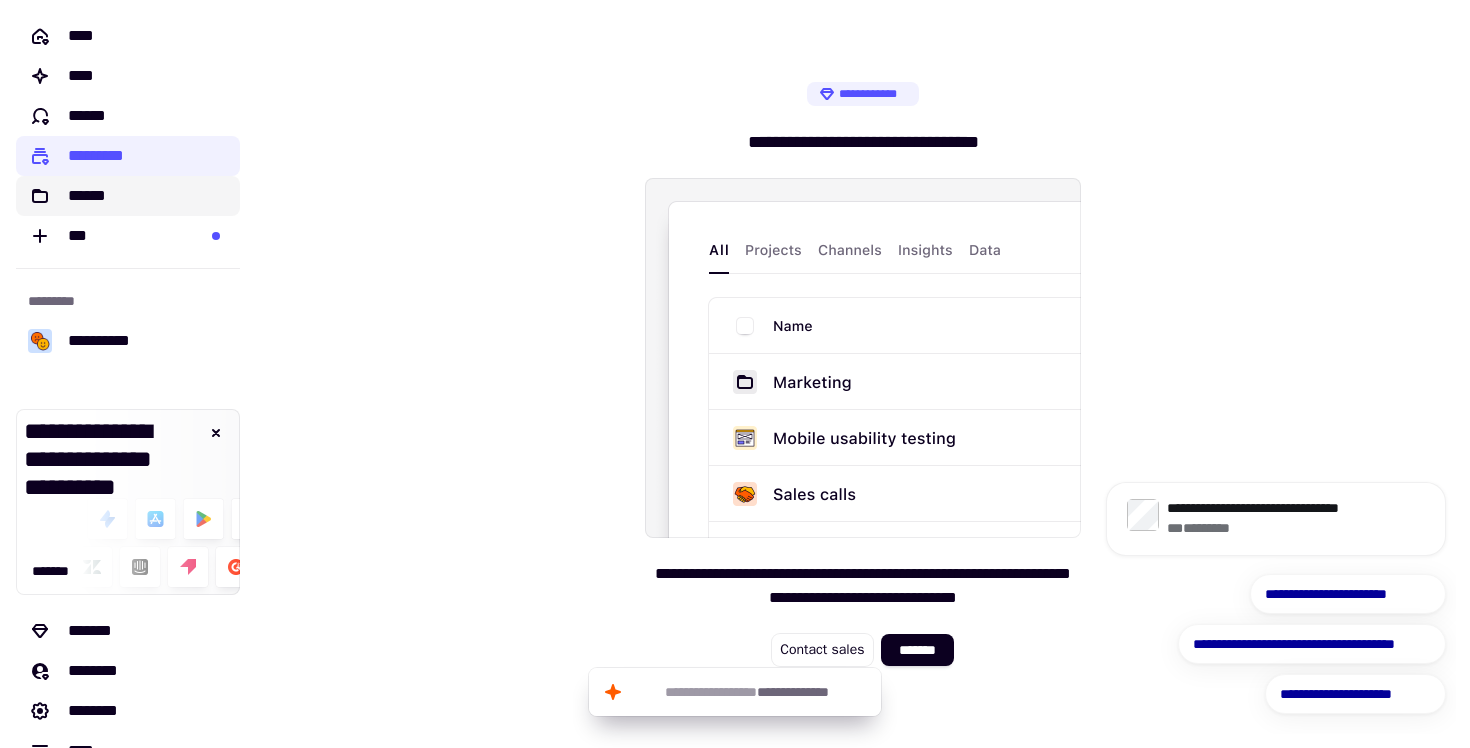 click on "******" 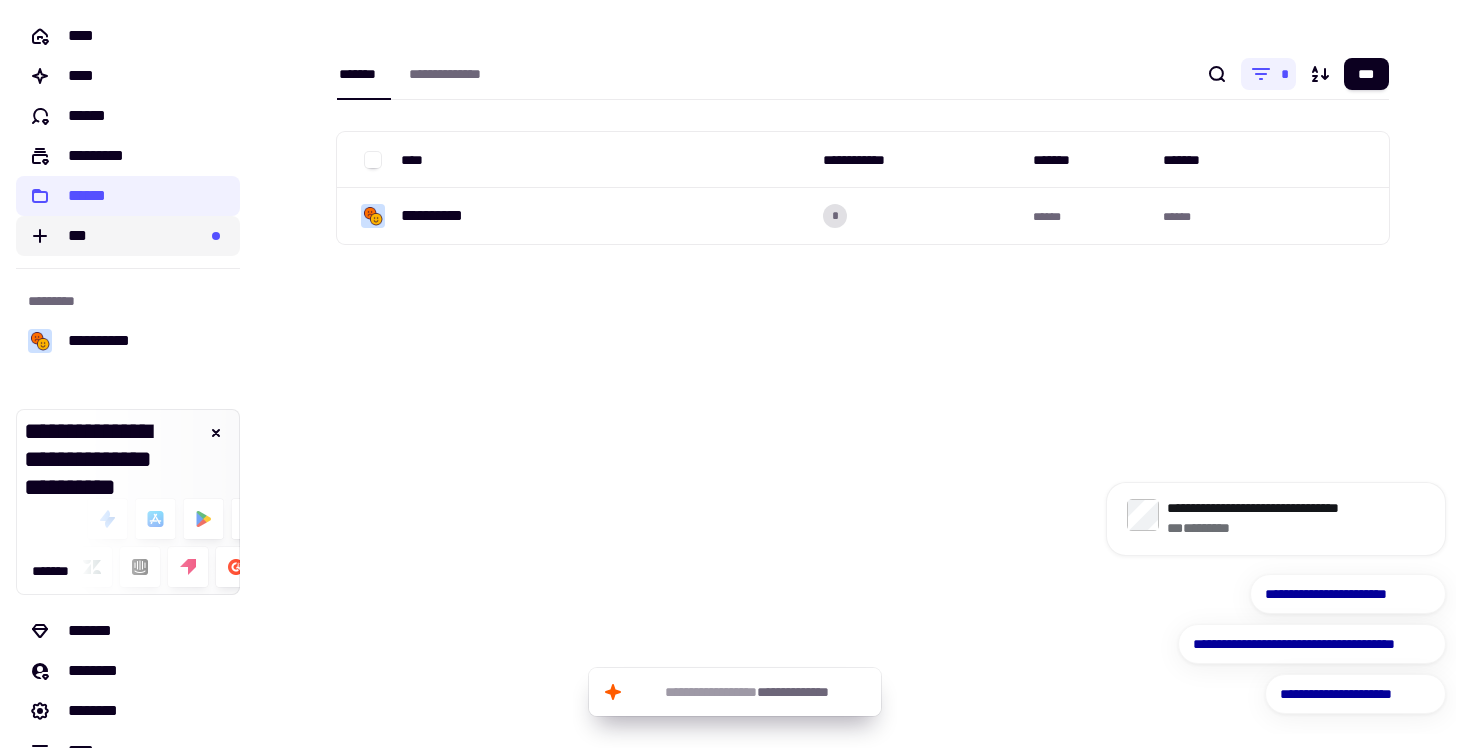 click on "***" 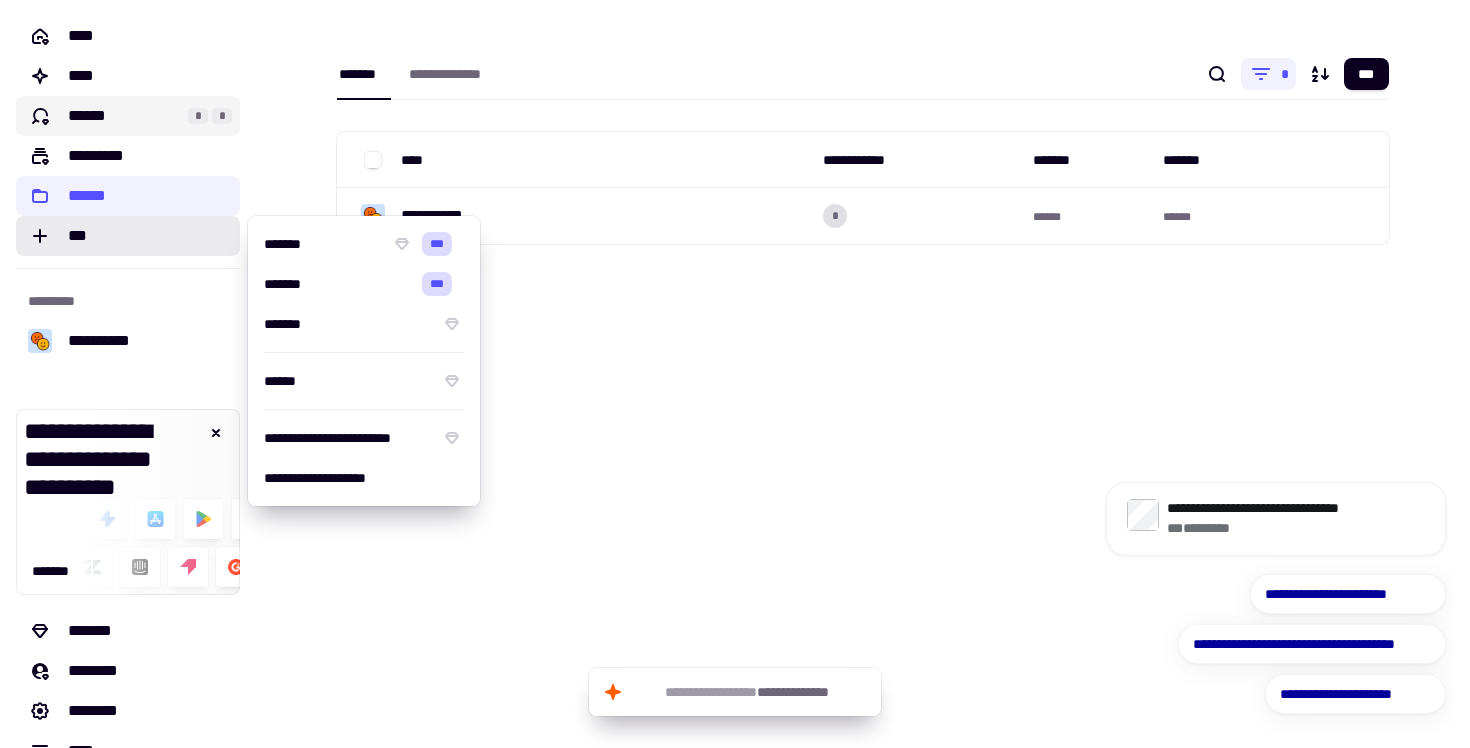click on "******" 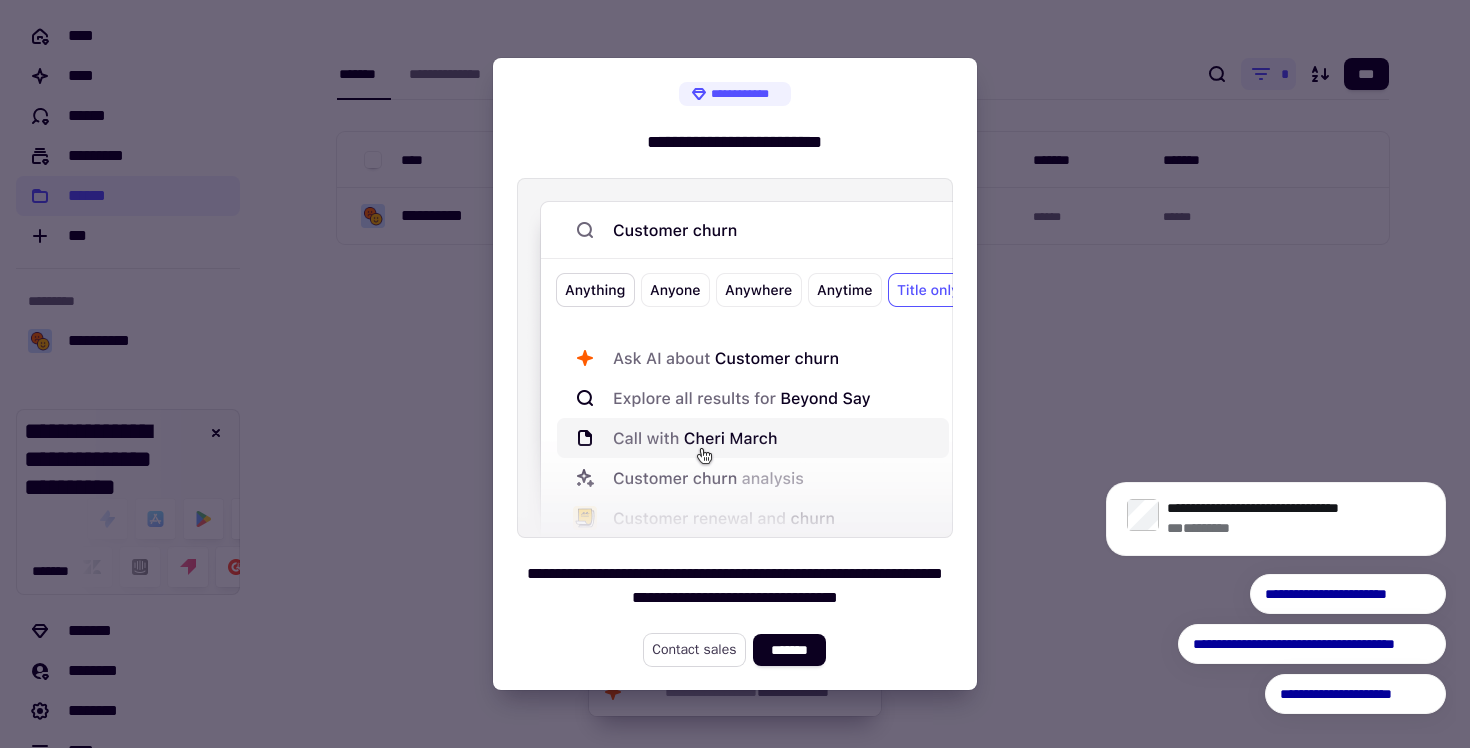 click on "Contact sales" 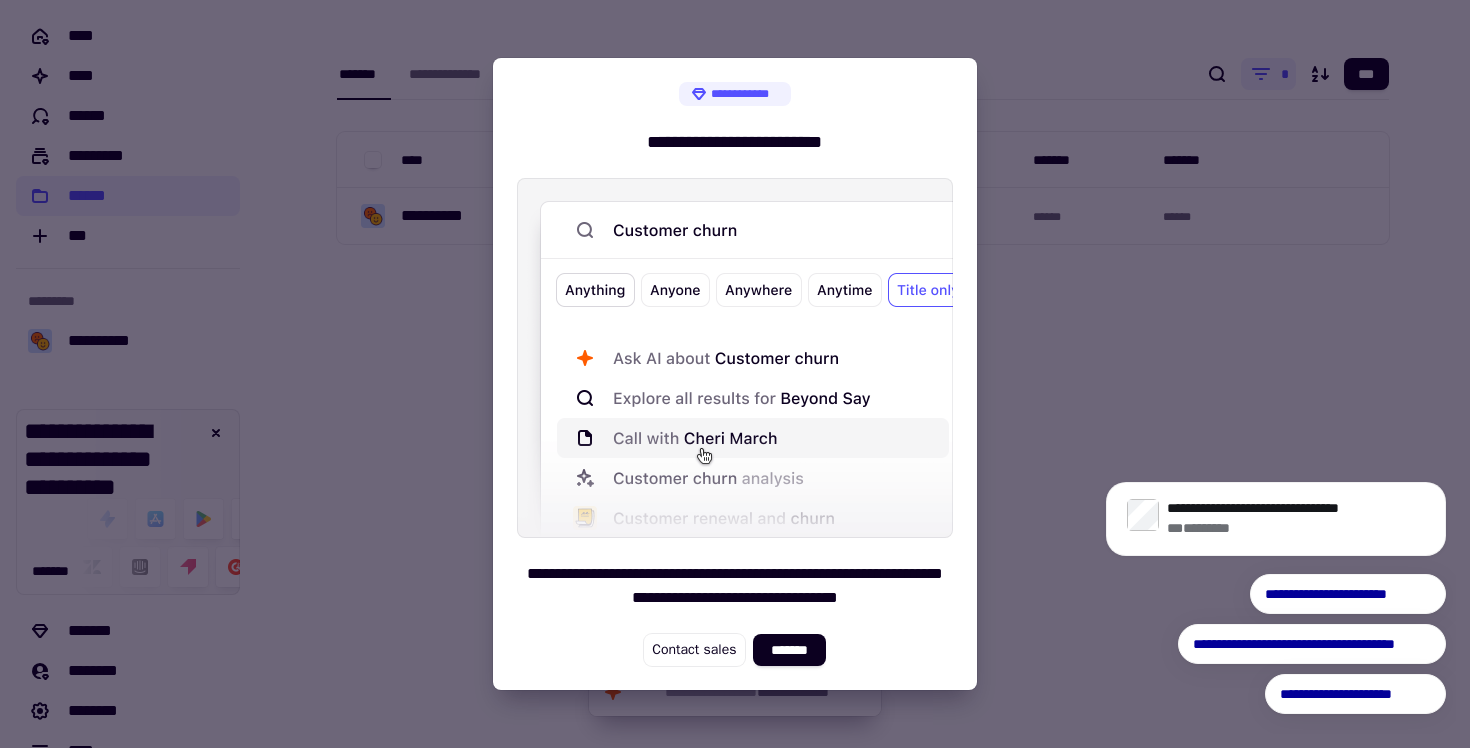 click at bounding box center (735, 374) 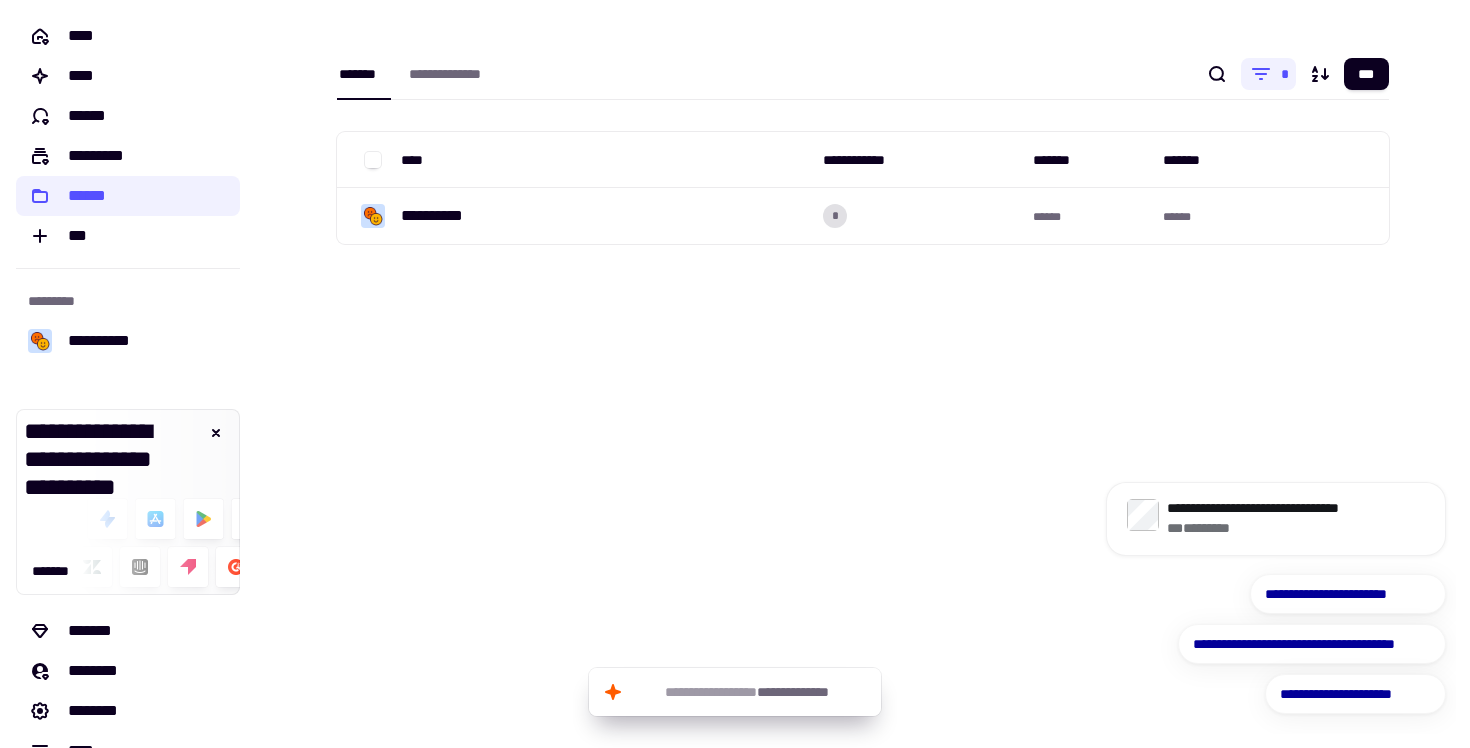 scroll, scrollTop: 0, scrollLeft: 0, axis: both 